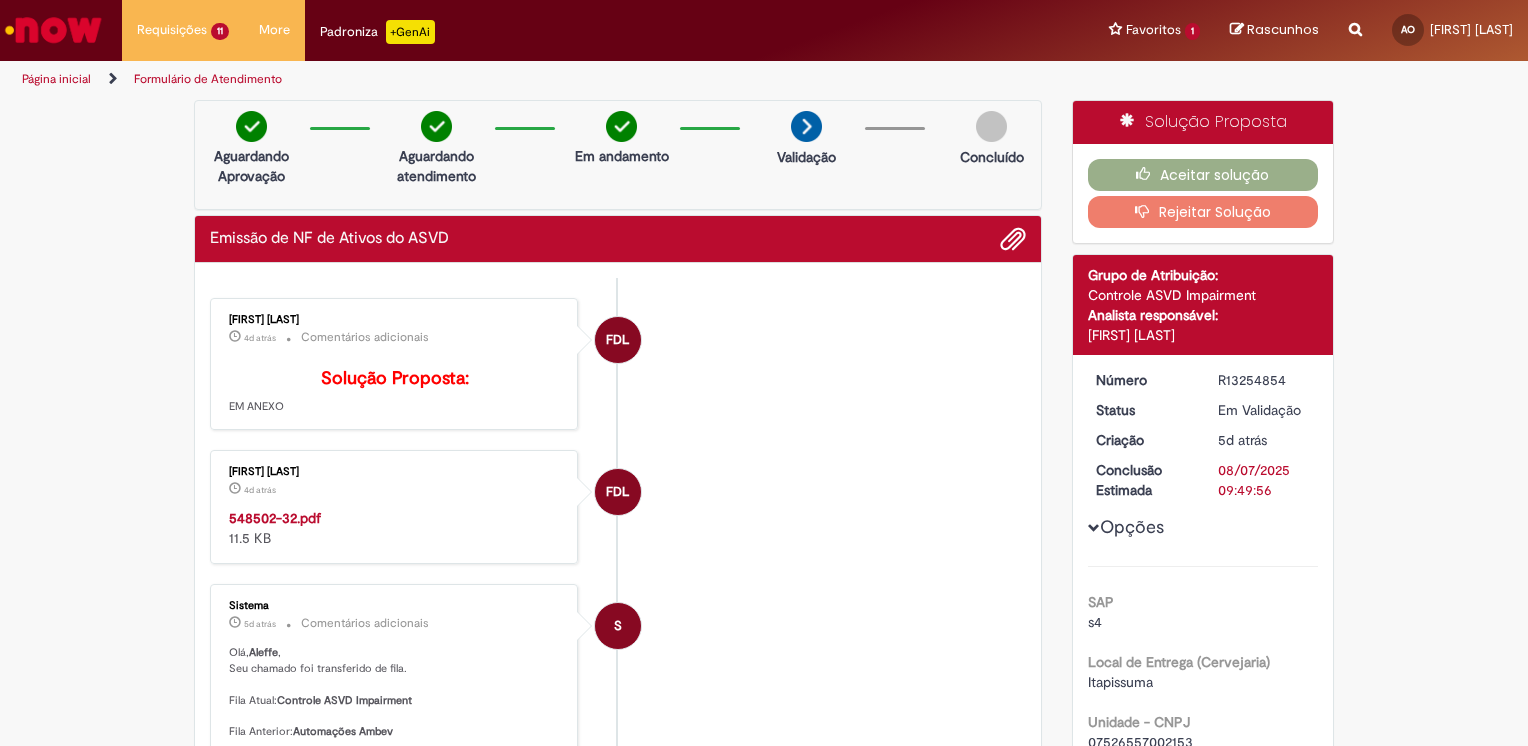scroll, scrollTop: 0, scrollLeft: 0, axis: both 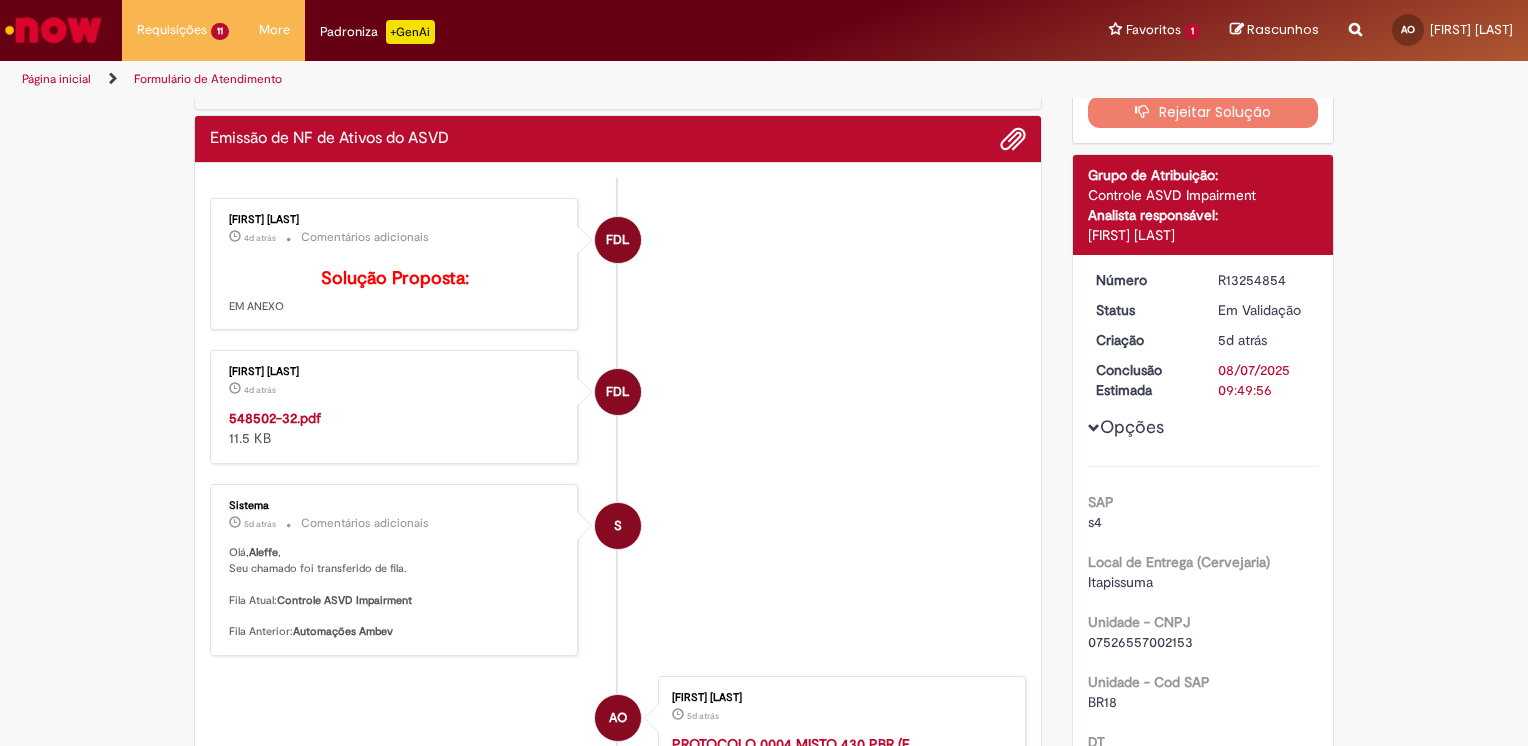 click on "Formulário de Atendimento
Verificar Código de Barras
Aguardando Aprovação
Aguardando atendimento
Em andamento
Validação
Concluído
Emissão de NF de Ativos do ASVD
Enviar
FDL
[FIRST] [LAST]
4d atrás 4 dias atrás     Comentários adicionais
Solução Proposta:
EM ANEXO
FDL" at bounding box center (764, 735) 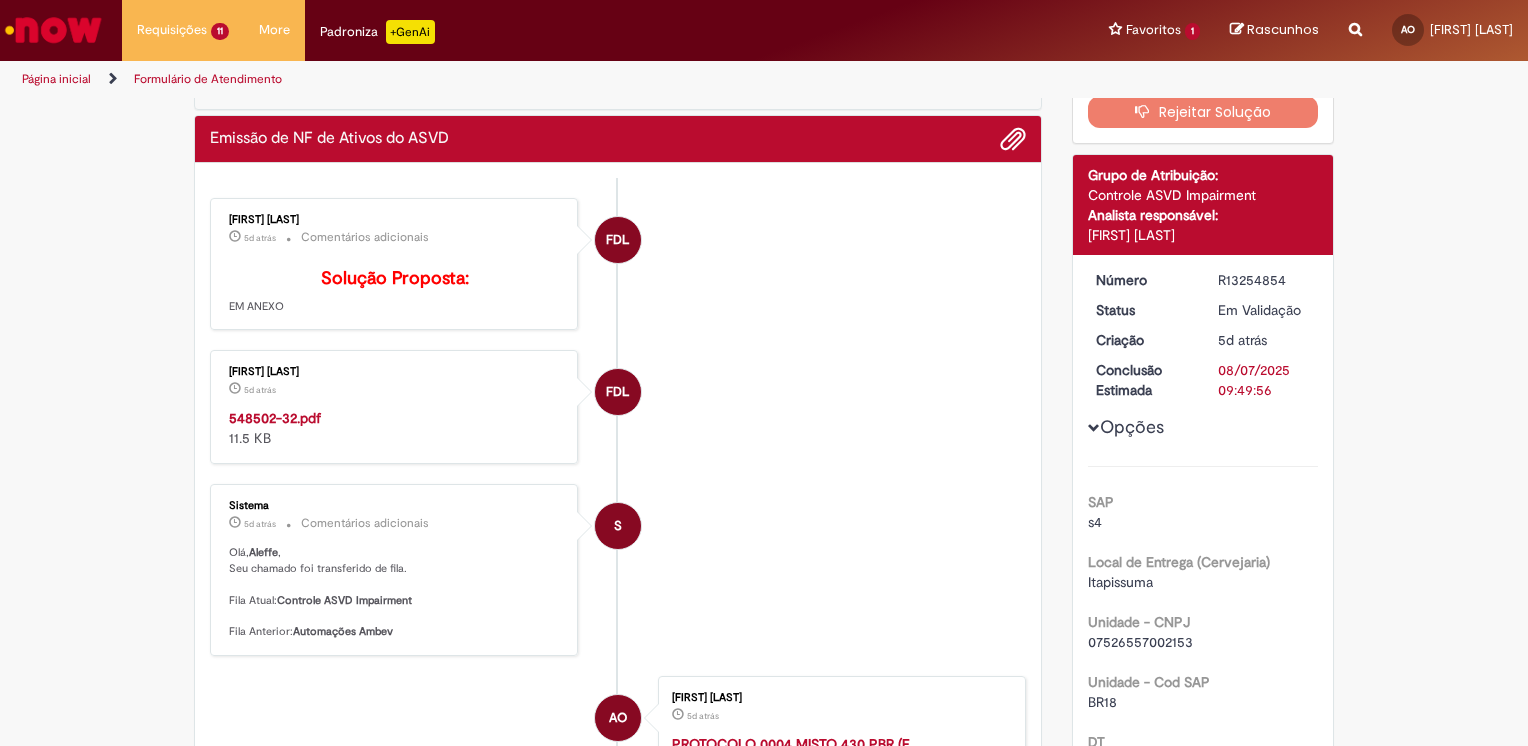 click on "FDL
[FIRST] [LAST]
5d atrás 5 dias atrás     Comentários adicionais
Solução Proposta:
EM ANEXO" at bounding box center [618, 264] 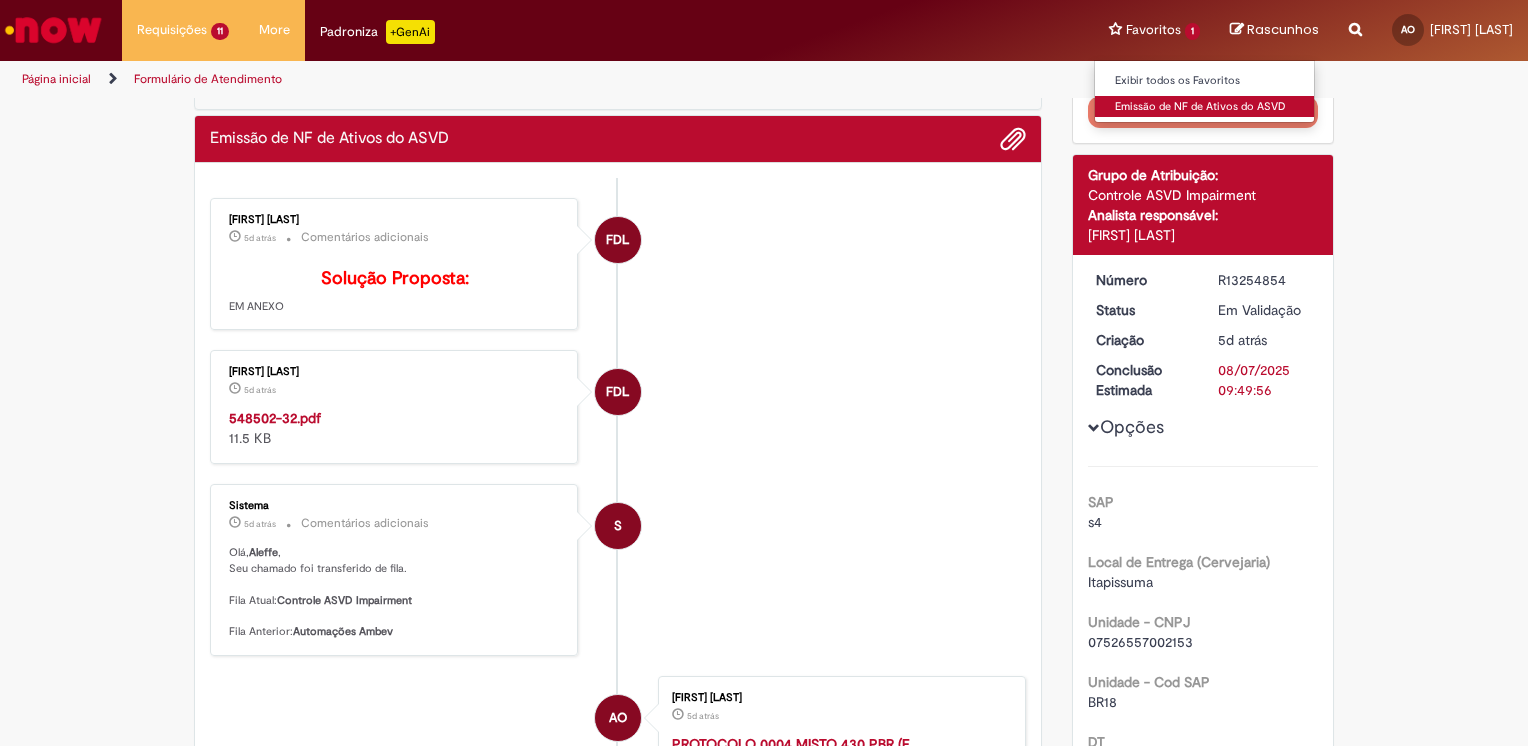 click on "Emissão de NF de Ativos do ASVD" at bounding box center [1205, 107] 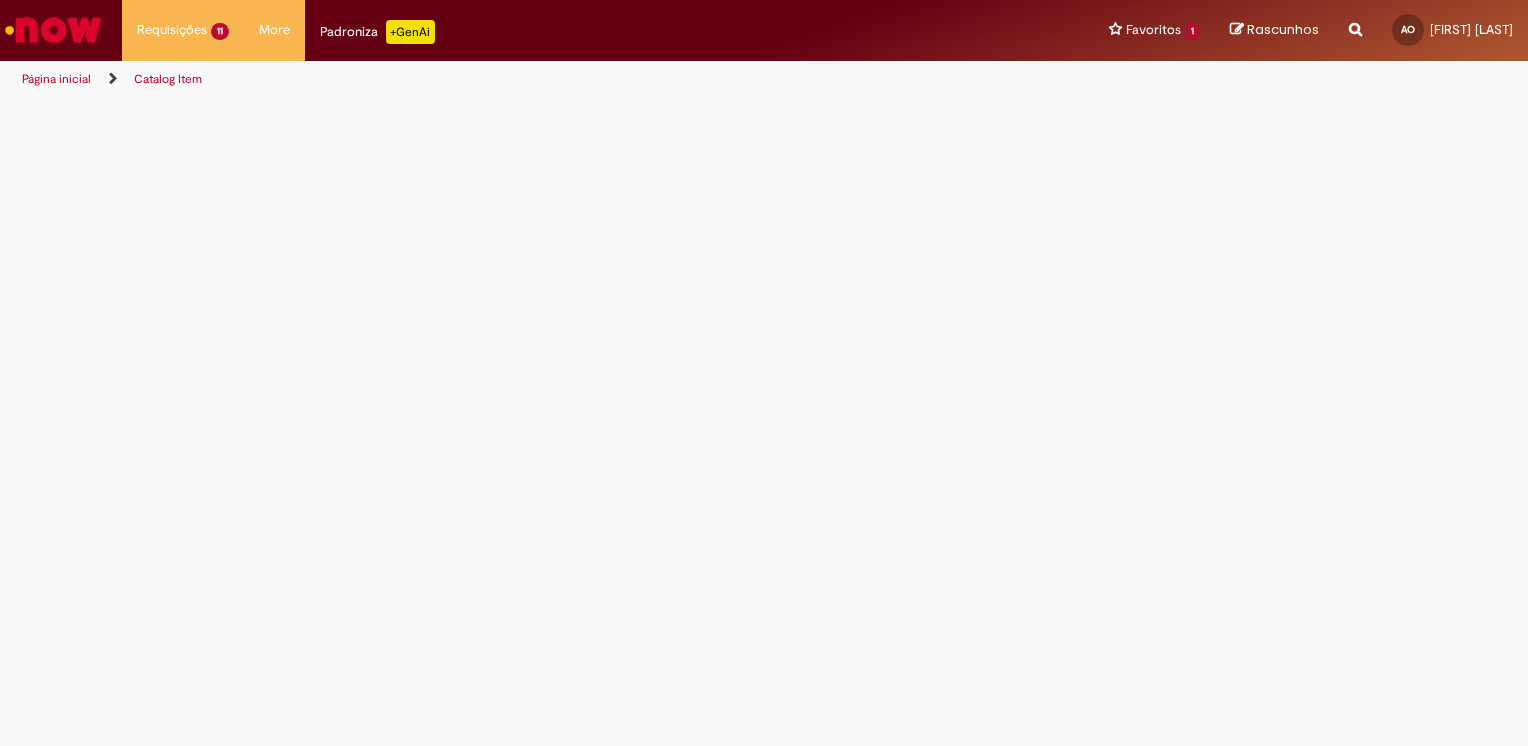 scroll, scrollTop: 0, scrollLeft: 0, axis: both 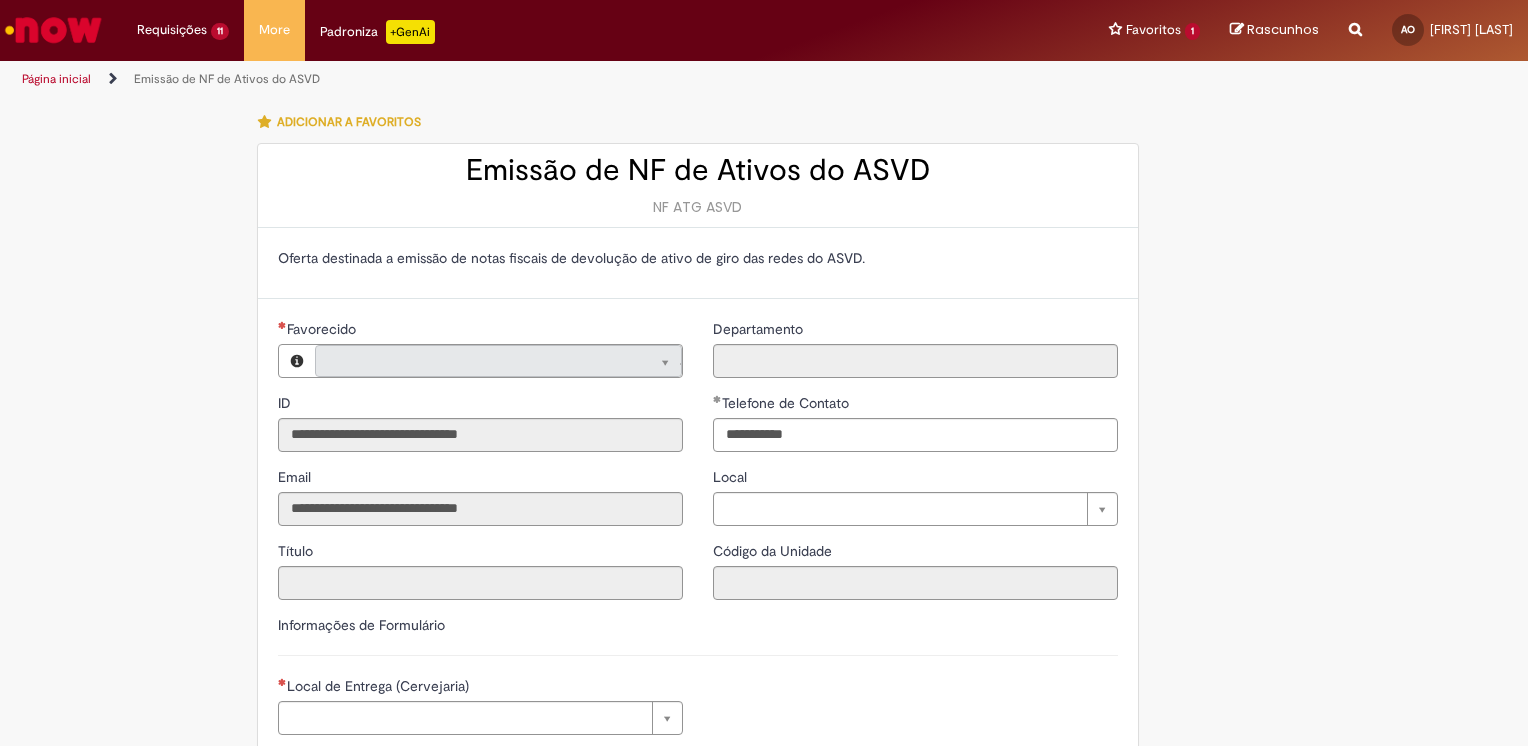 type on "**********" 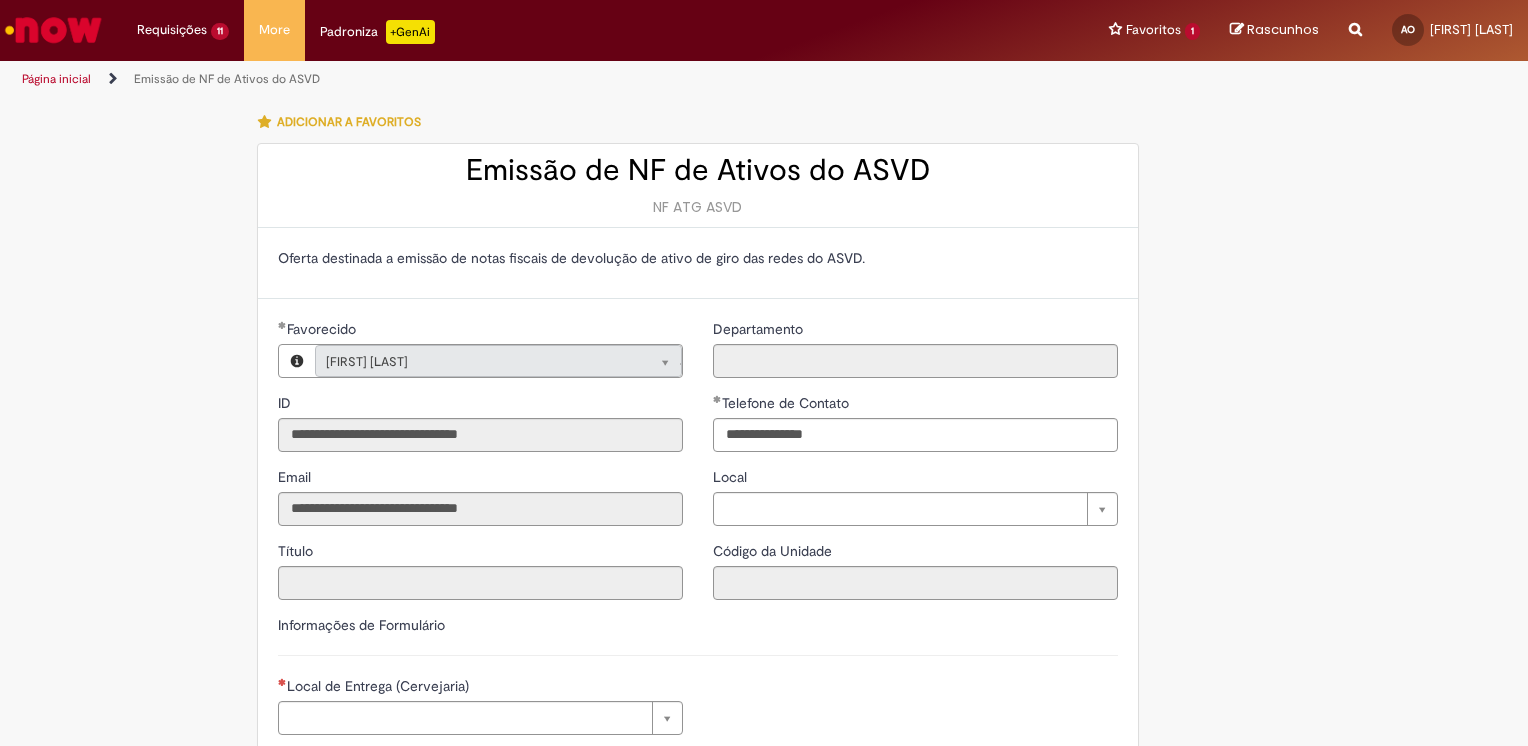 type on "**********" 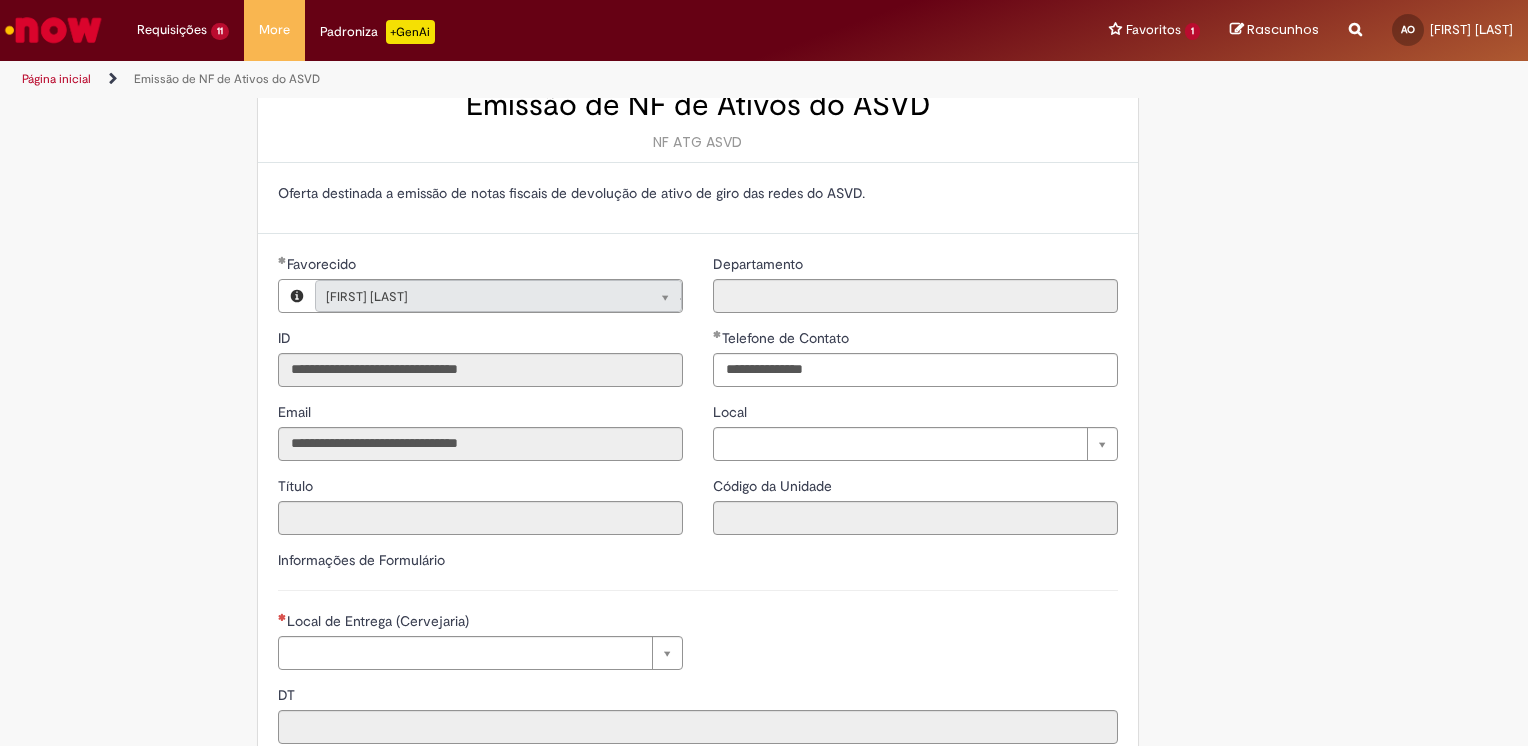scroll, scrollTop: 200, scrollLeft: 0, axis: vertical 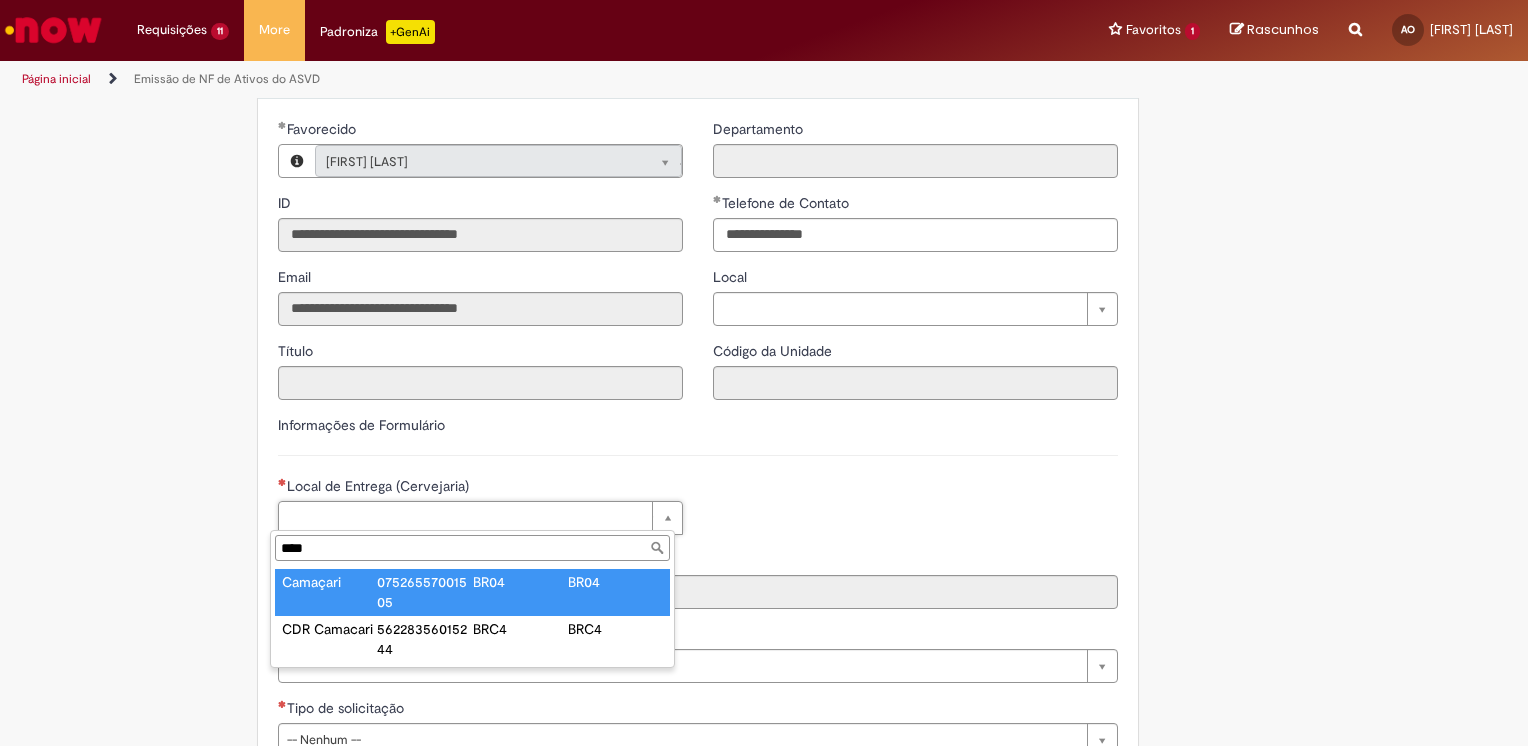 type on "****" 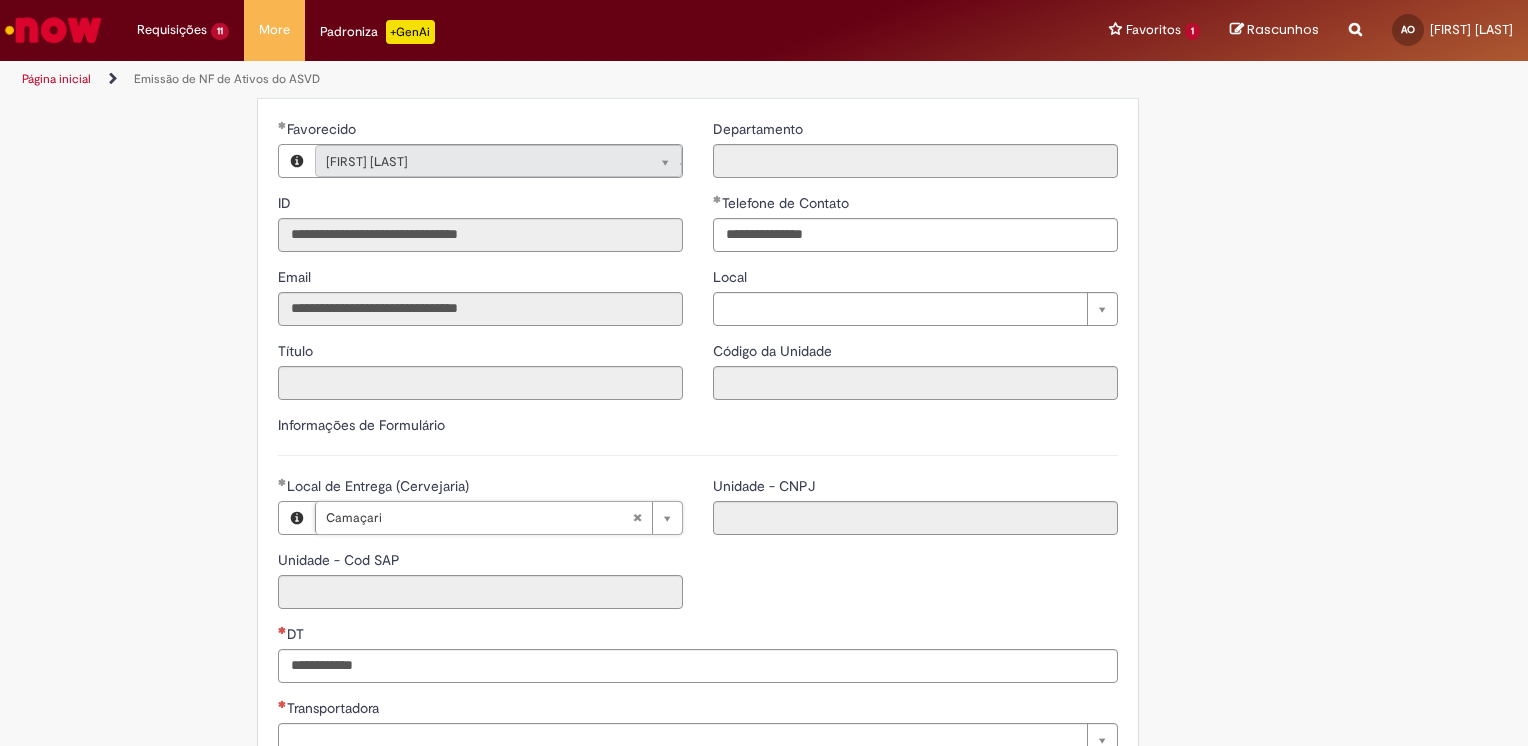 type on "****" 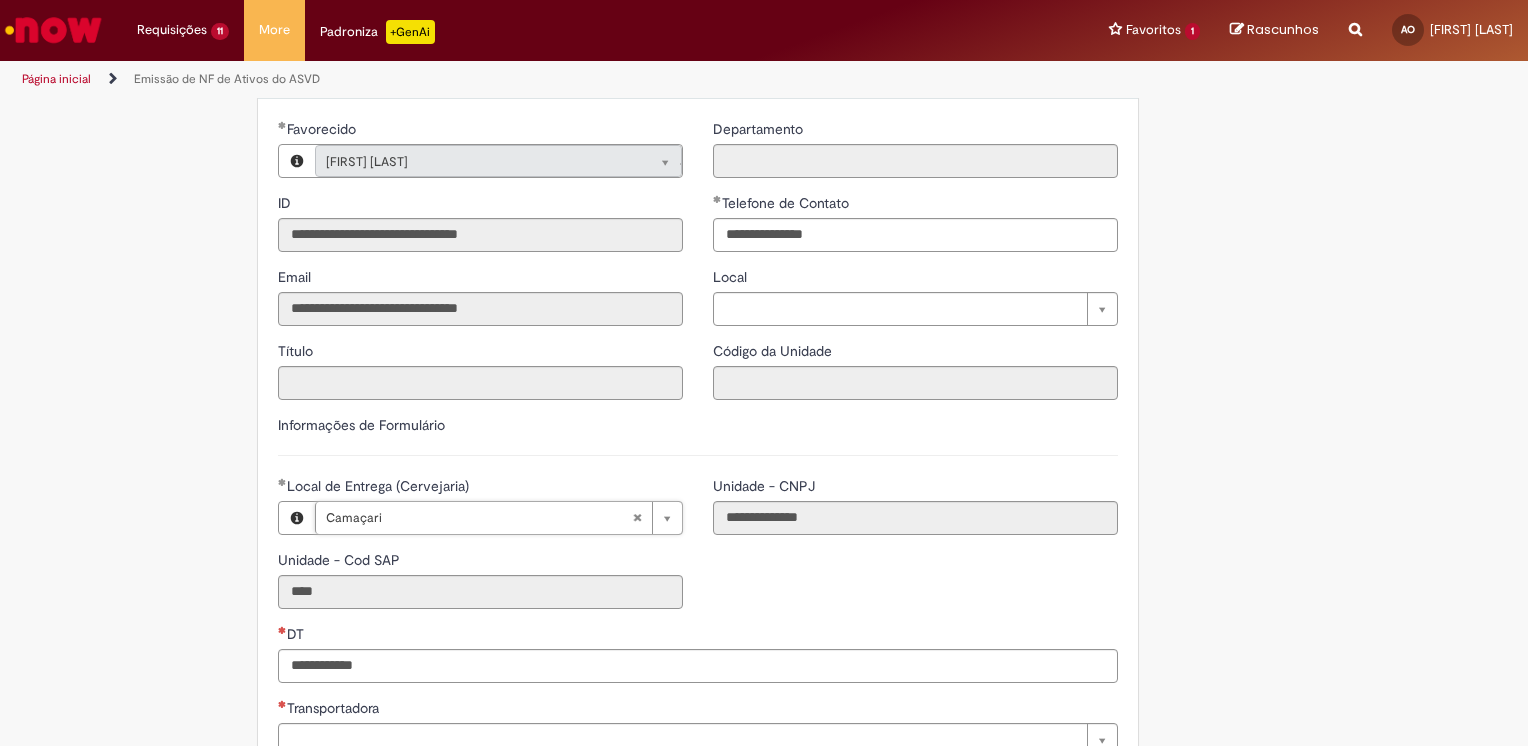 click on "**********" at bounding box center [698, 550] 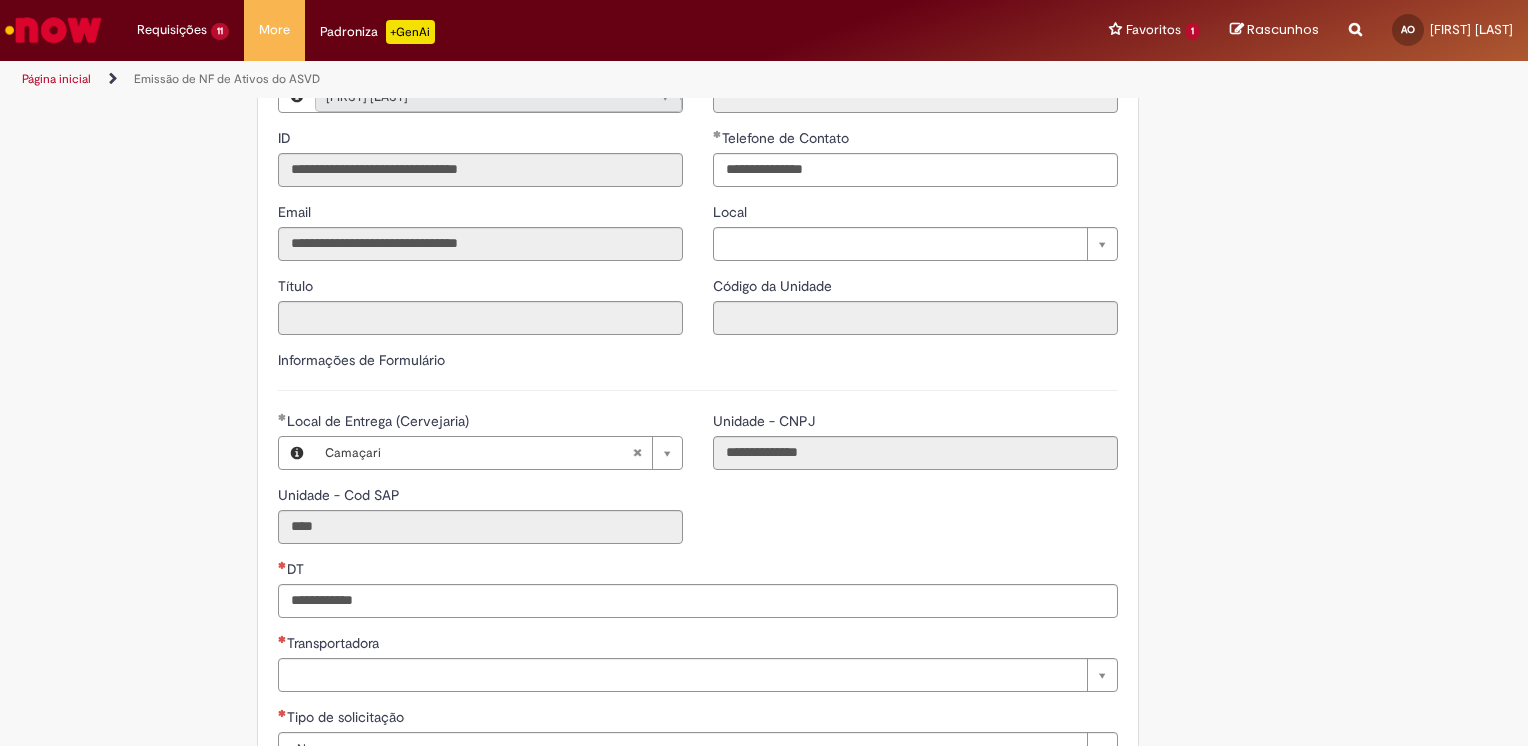scroll, scrollTop: 300, scrollLeft: 0, axis: vertical 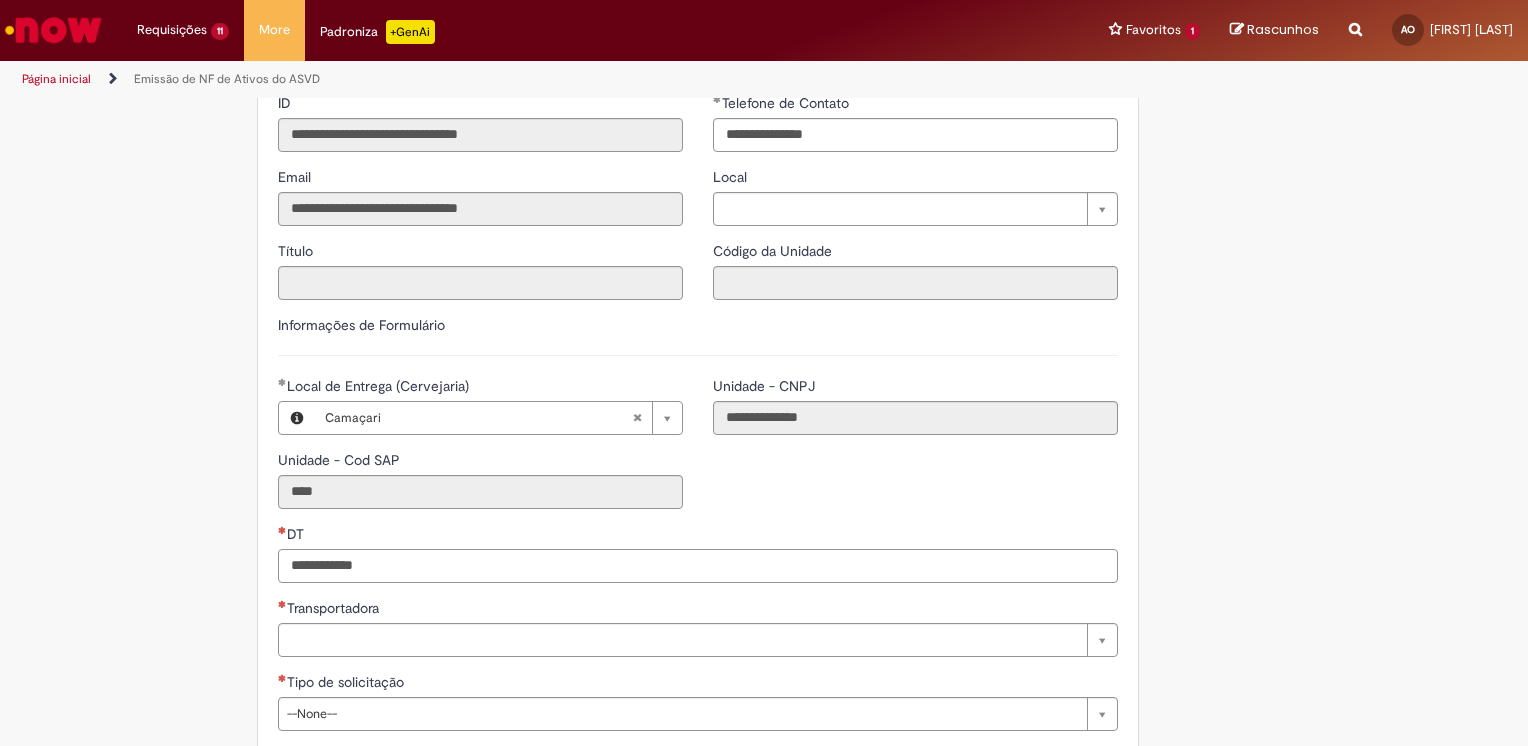 click on "DT" at bounding box center [698, 566] 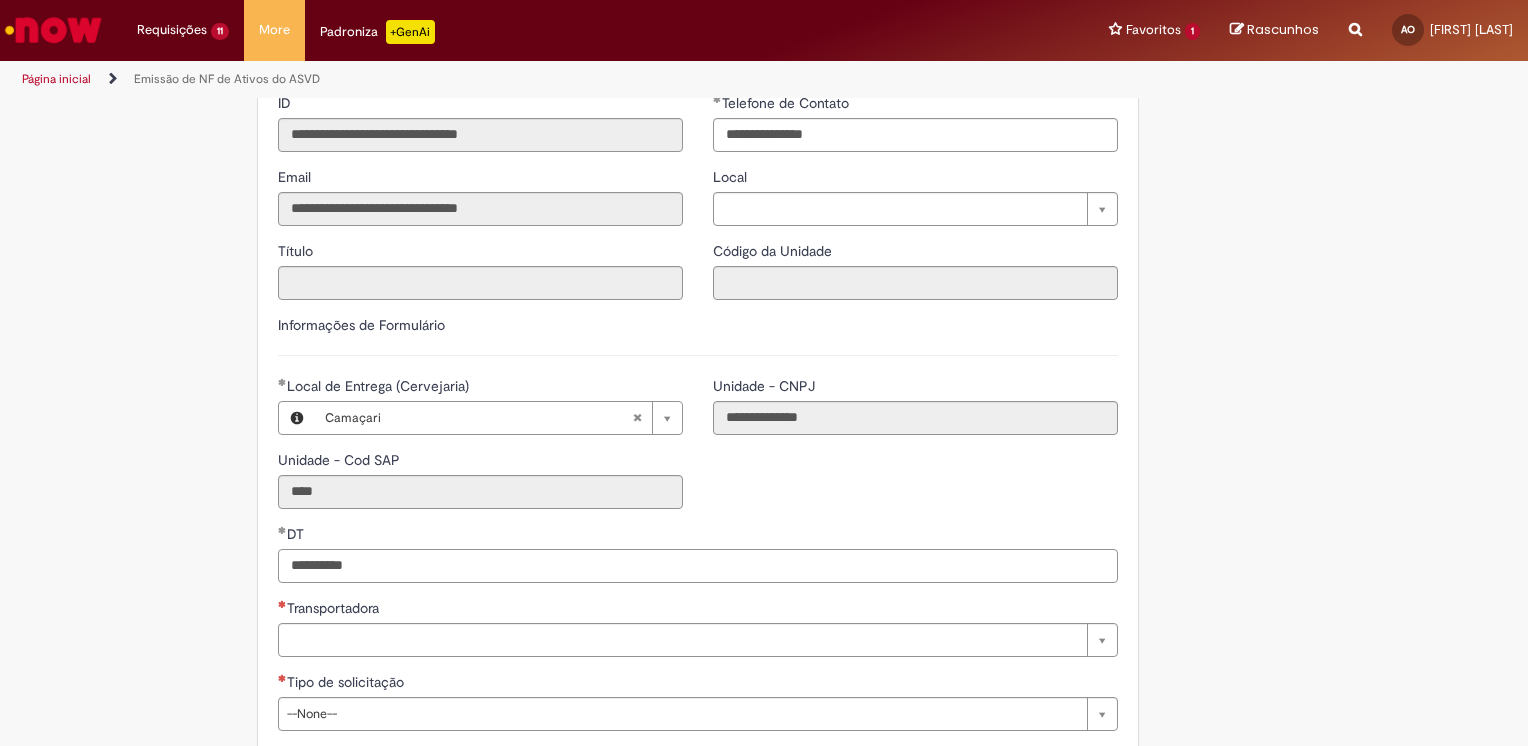 scroll, scrollTop: 400, scrollLeft: 0, axis: vertical 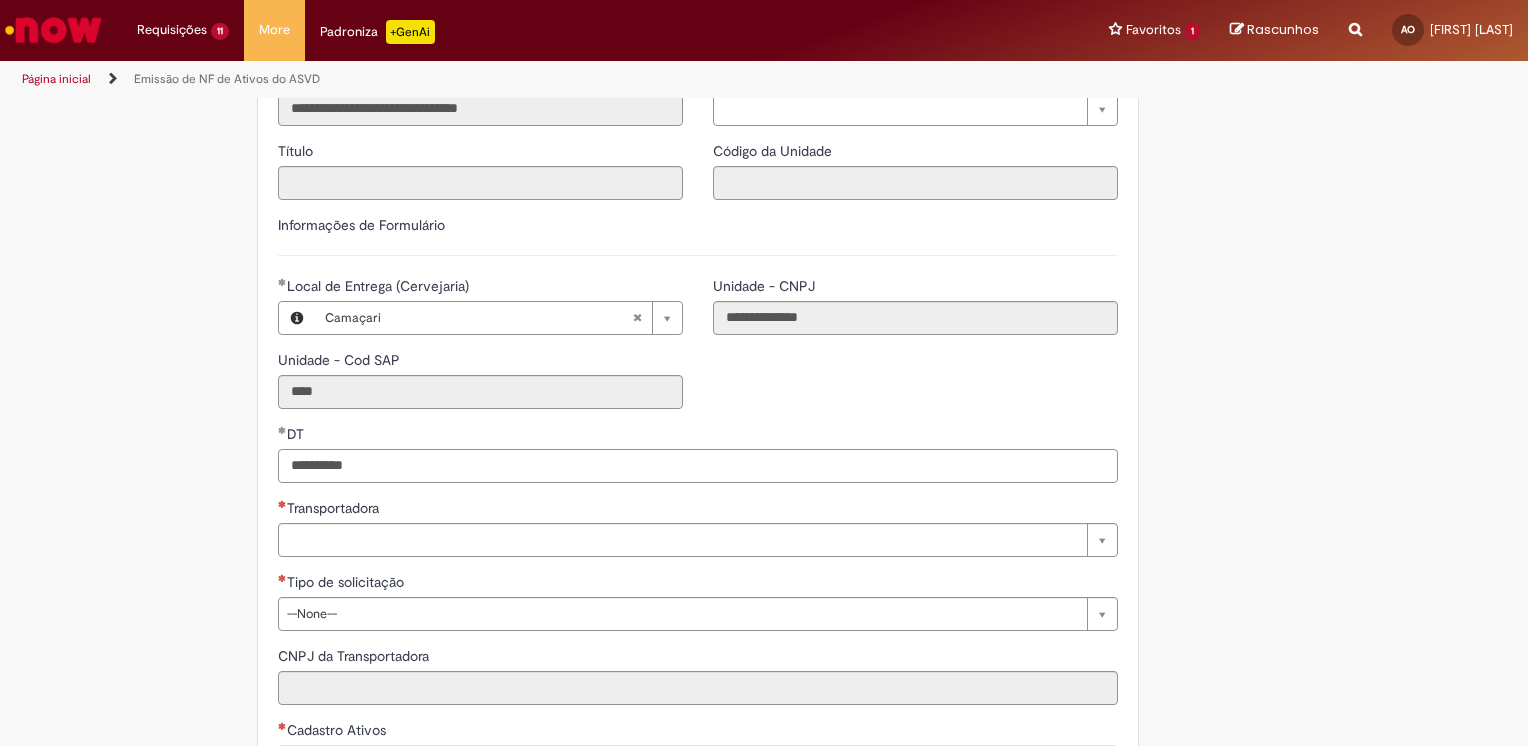 type on "**********" 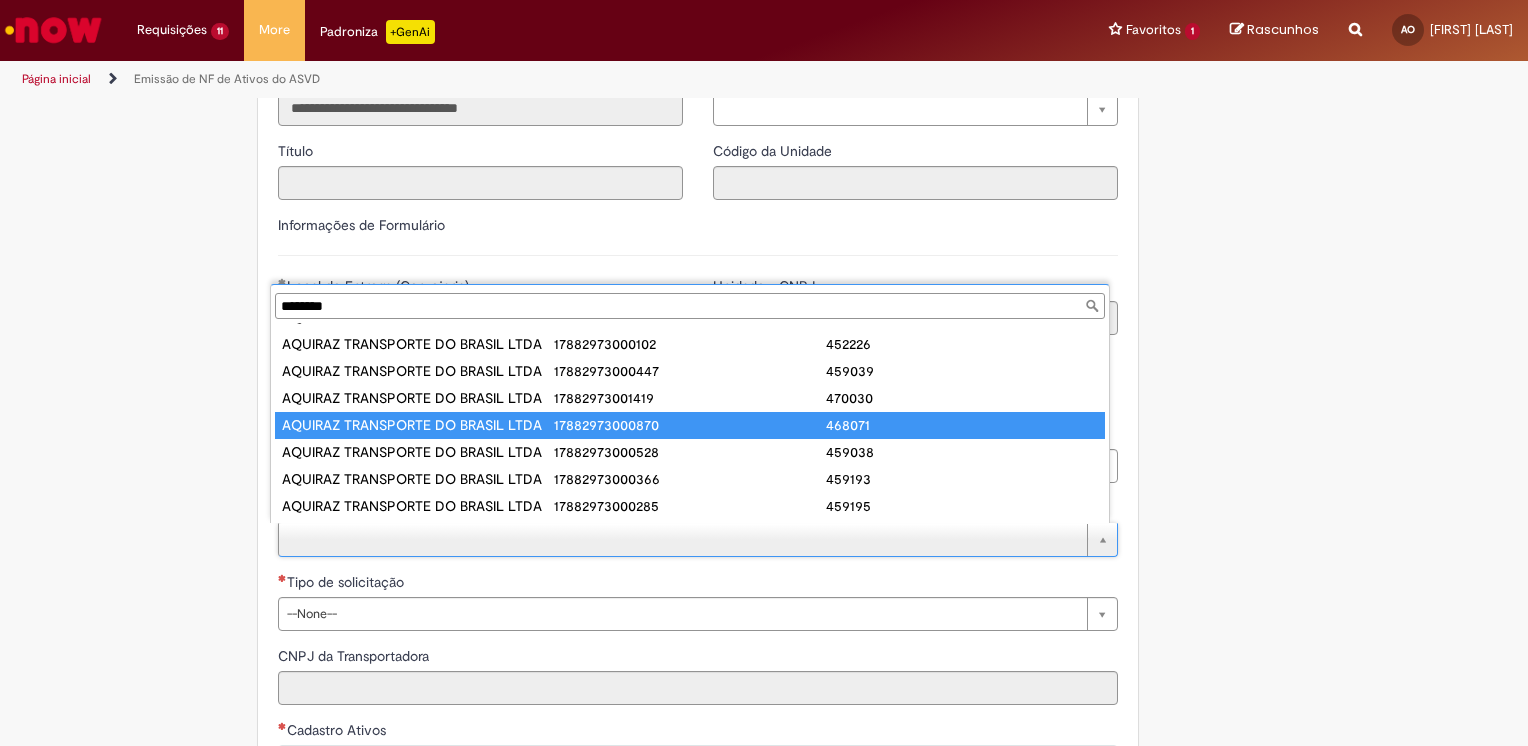 scroll, scrollTop: 104, scrollLeft: 0, axis: vertical 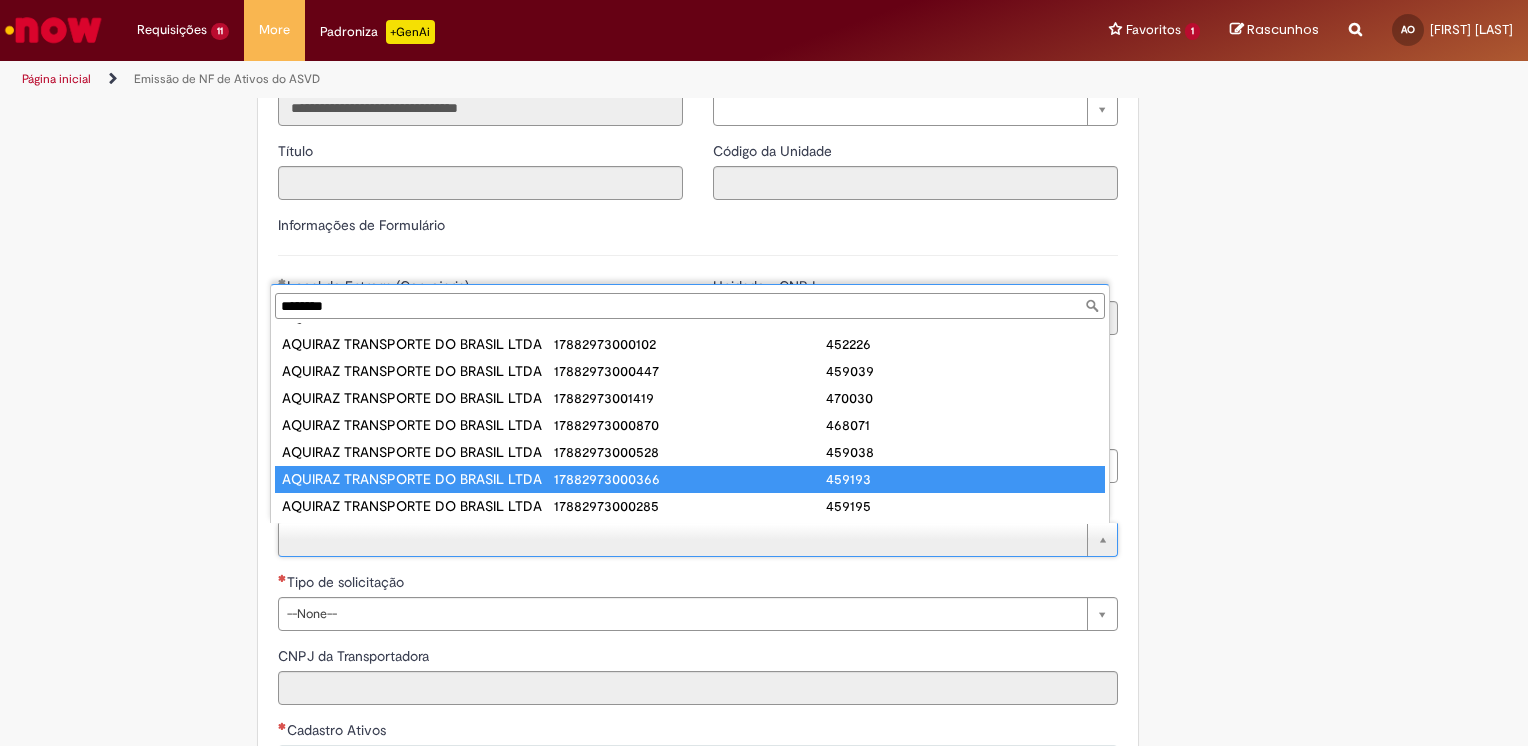 type on "*******" 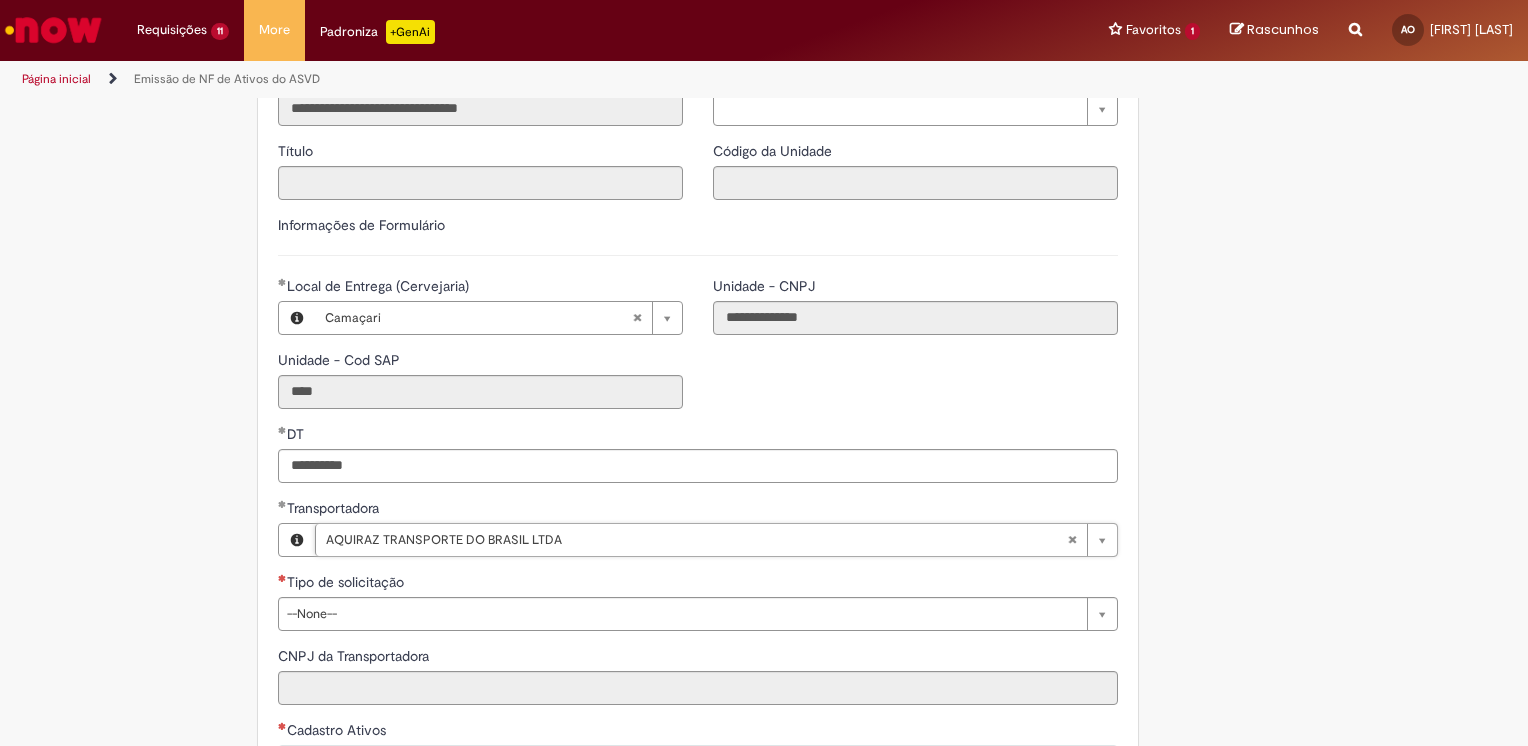 type on "**********" 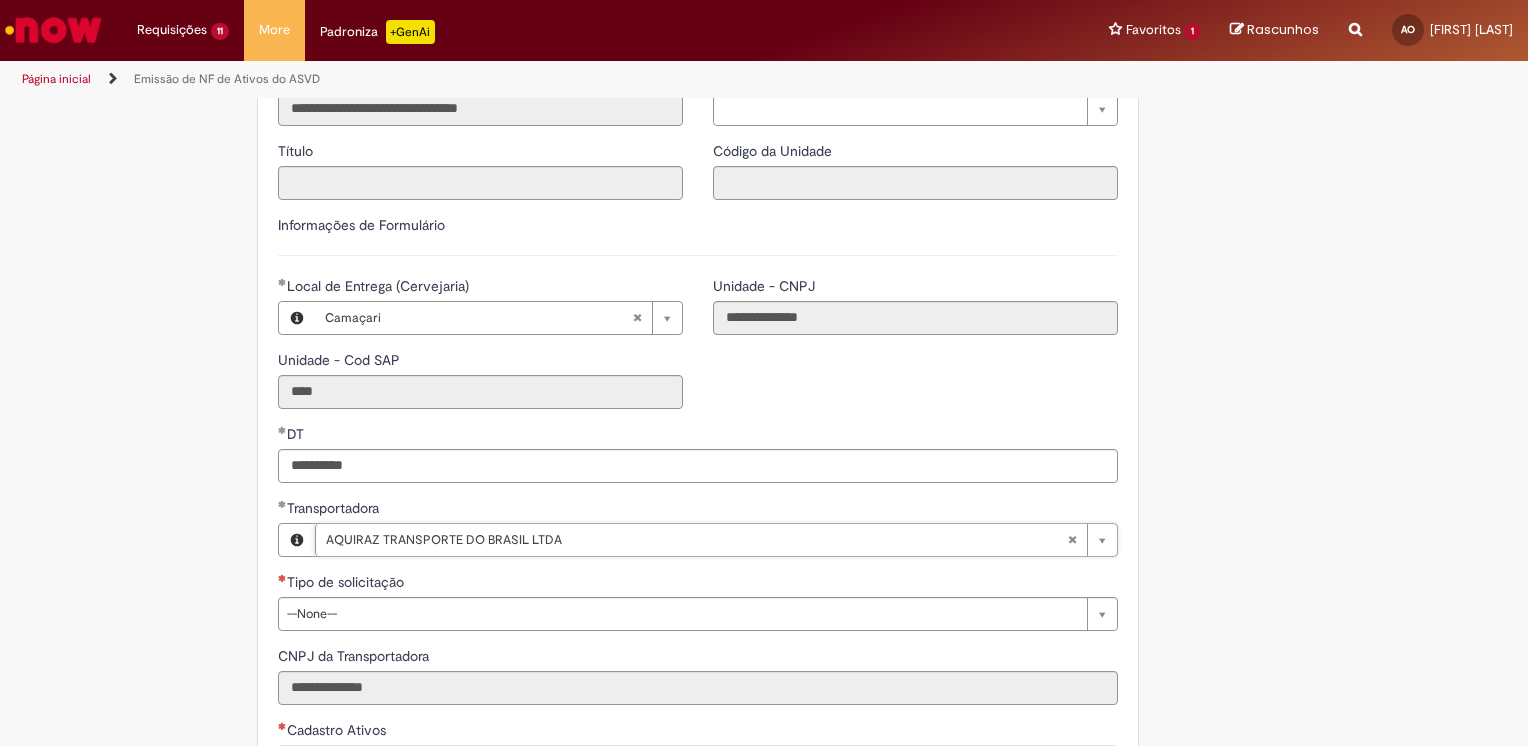 click on "**********" at bounding box center (764, 507) 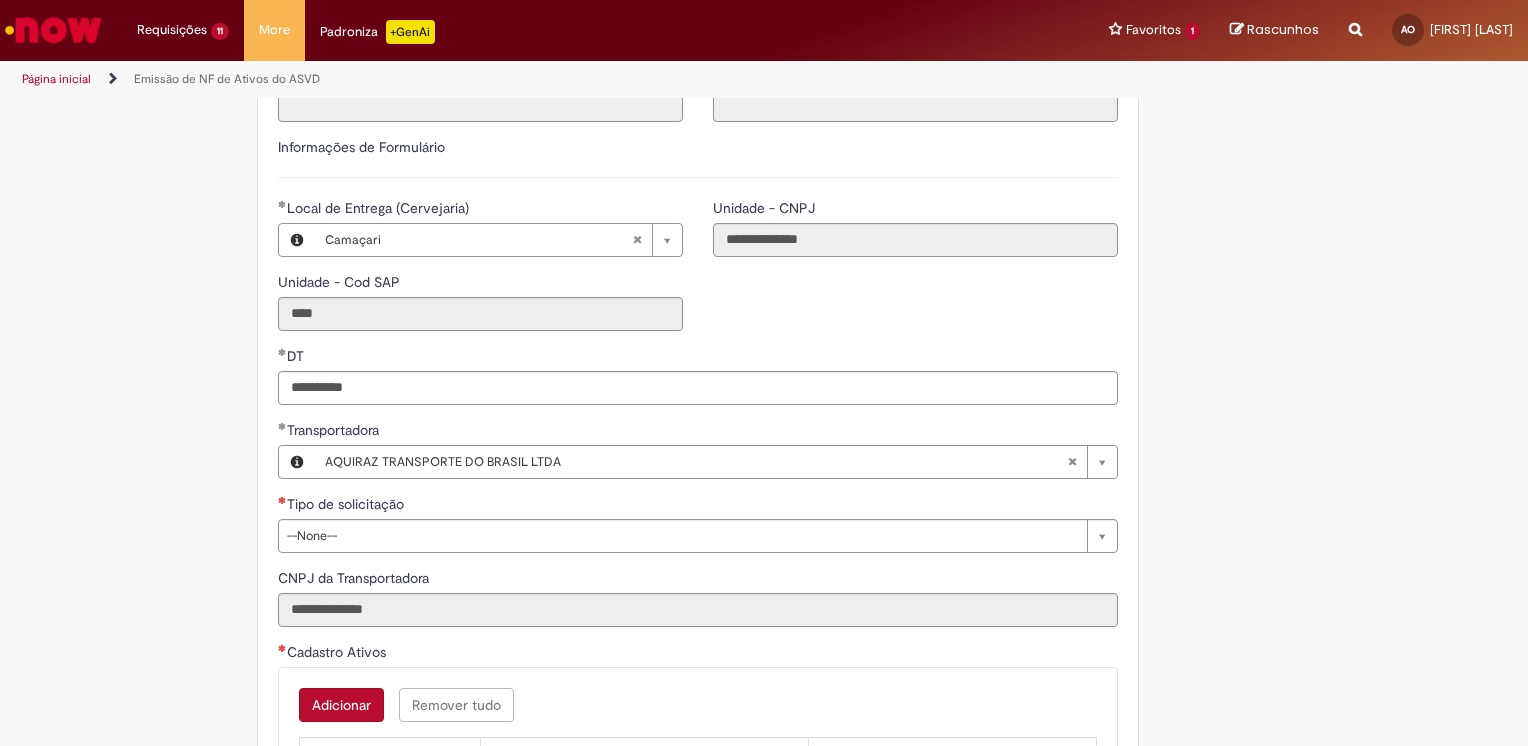 scroll, scrollTop: 600, scrollLeft: 0, axis: vertical 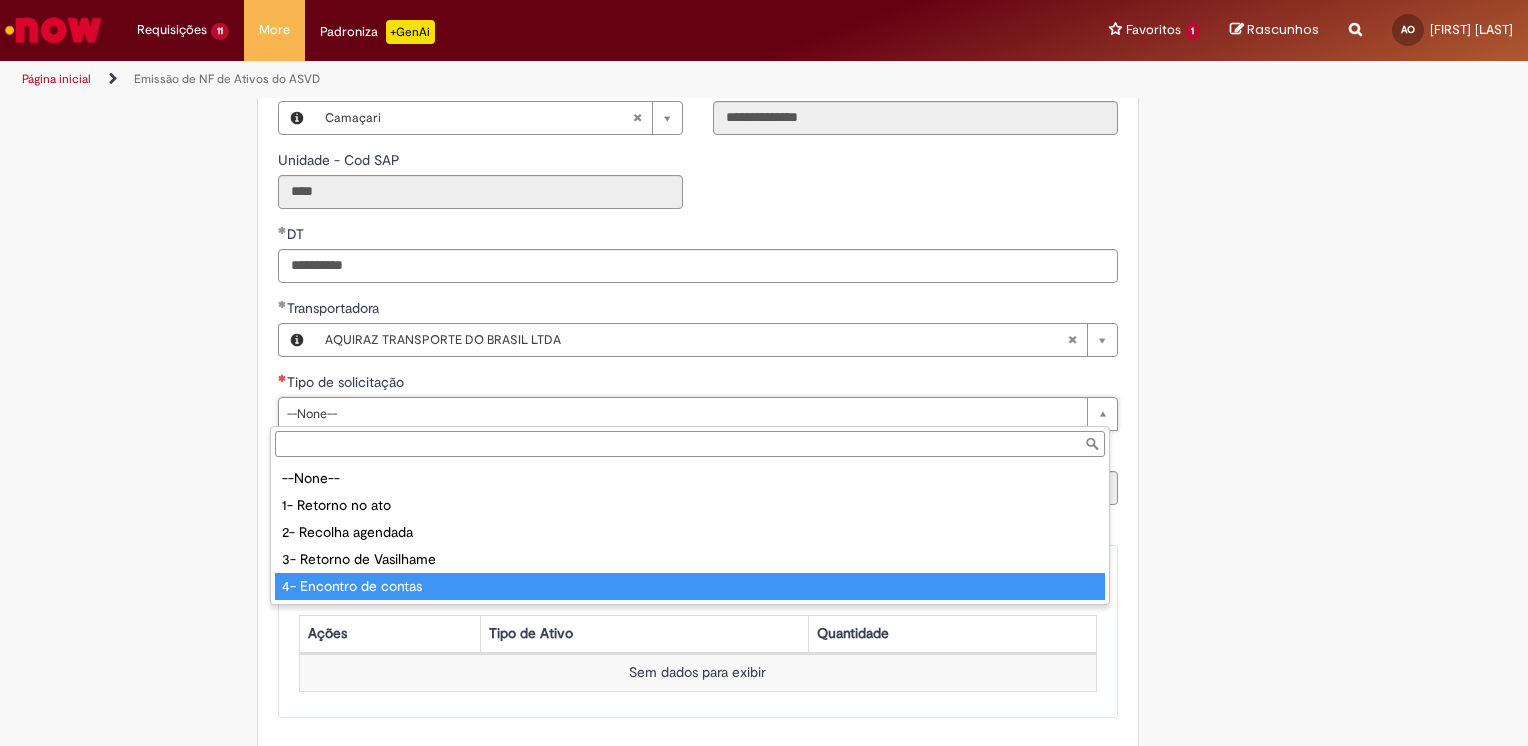 type on "**********" 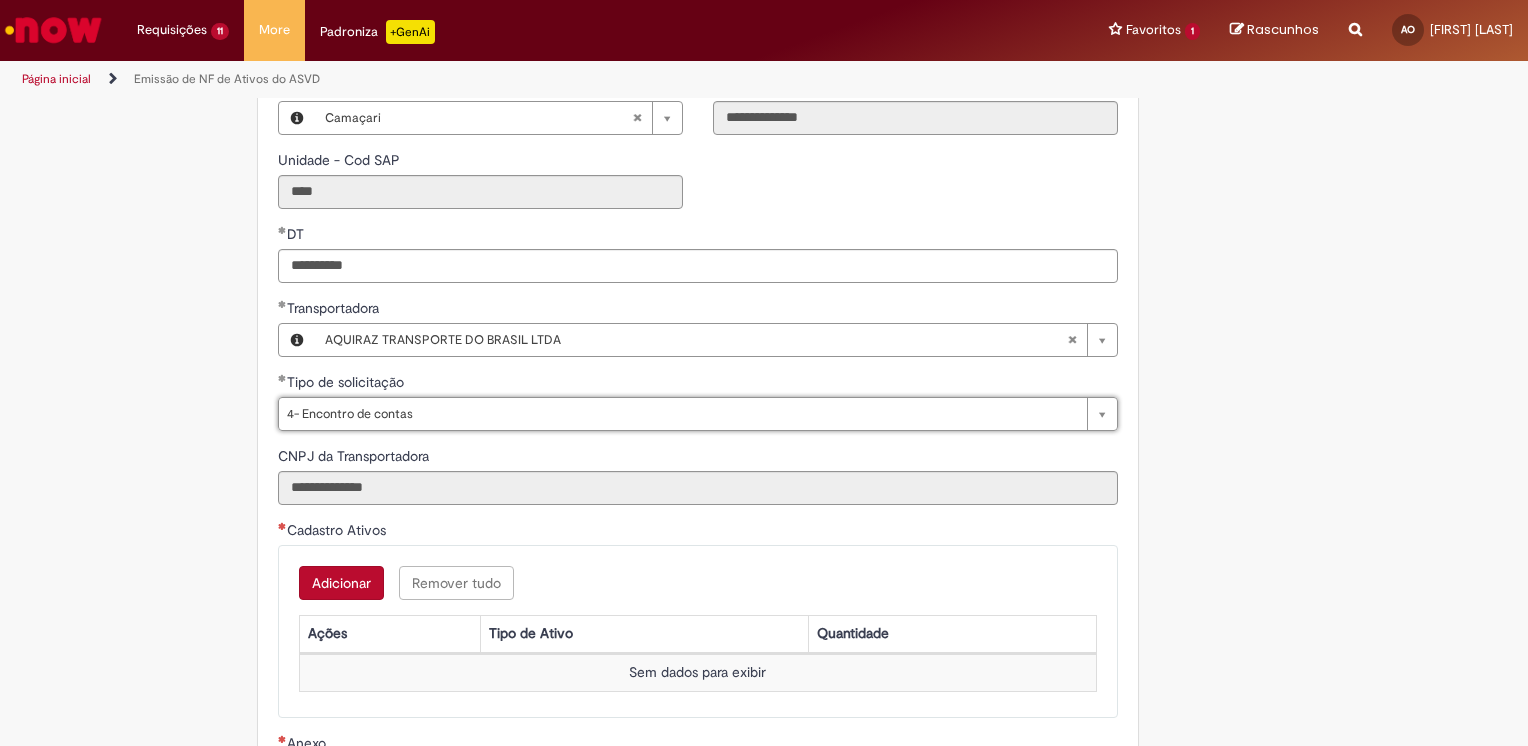 click on "**********" at bounding box center (764, 349) 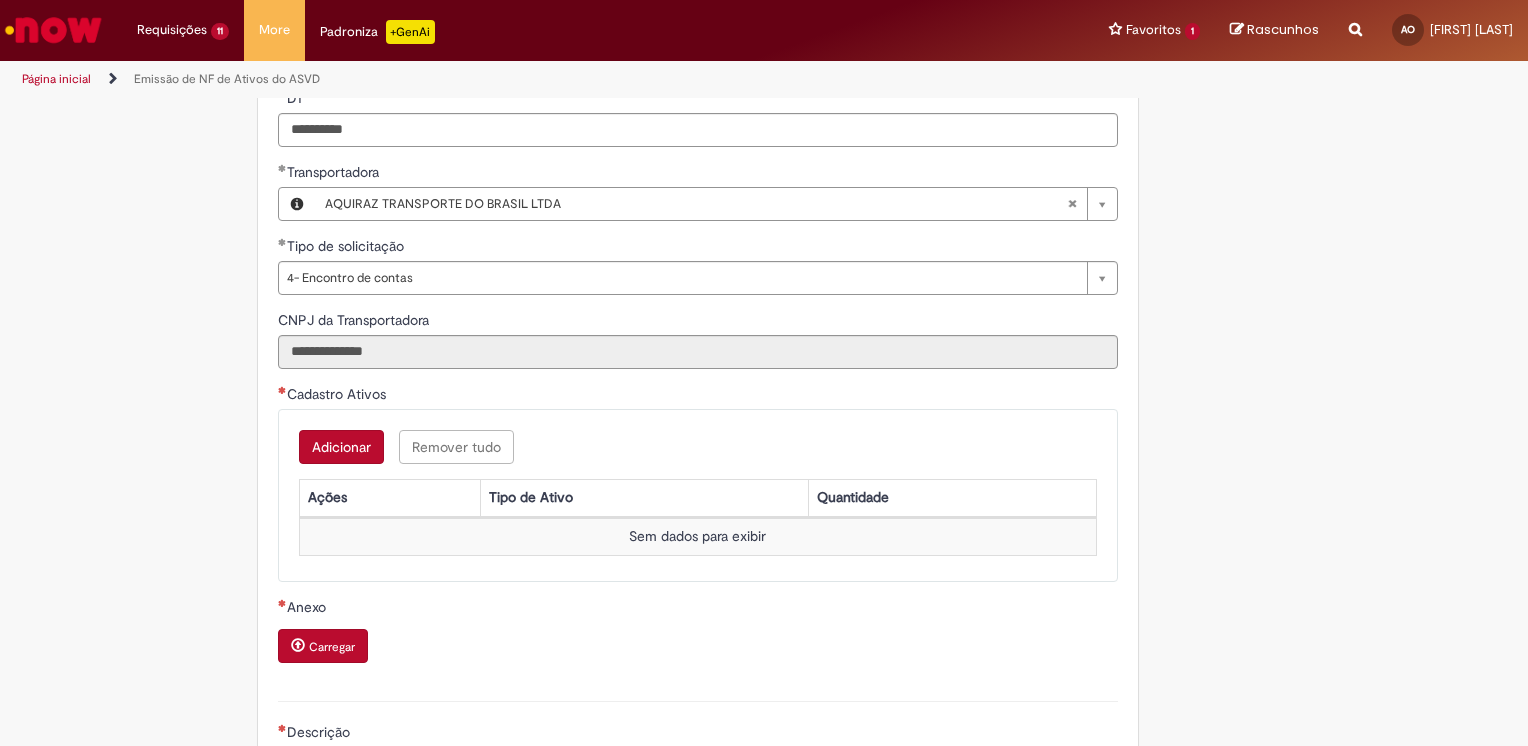 scroll, scrollTop: 900, scrollLeft: 0, axis: vertical 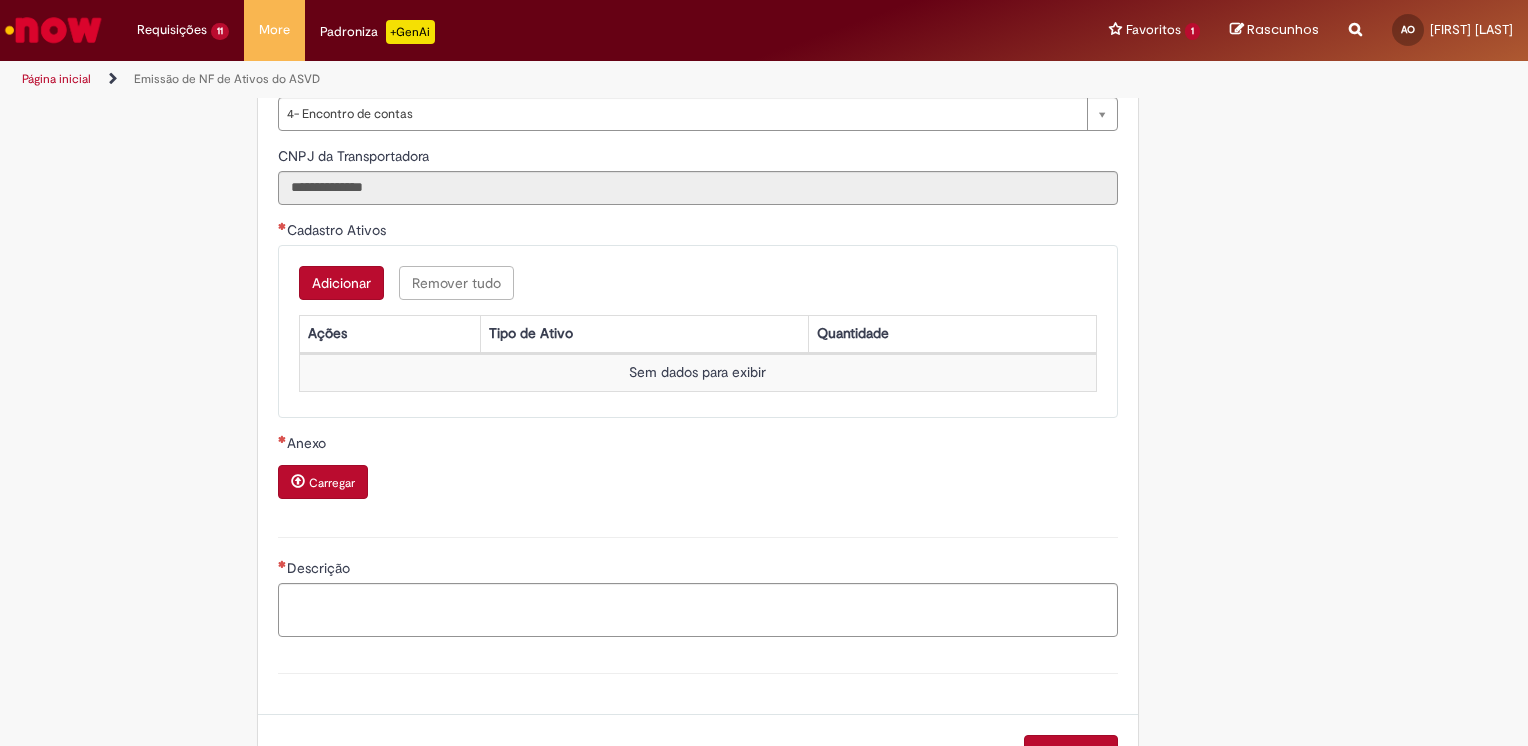 click on "Adicionar" at bounding box center [341, 283] 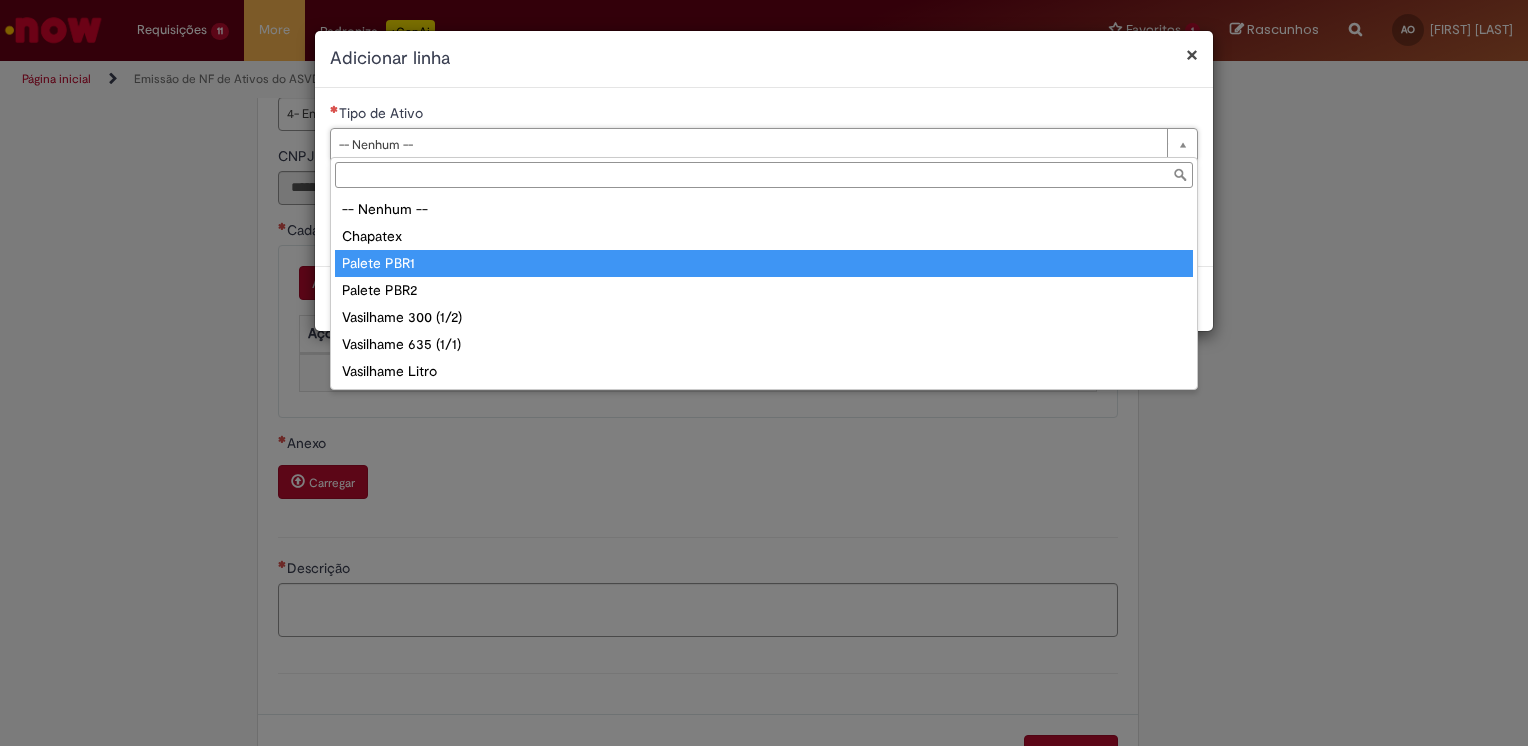 type on "**********" 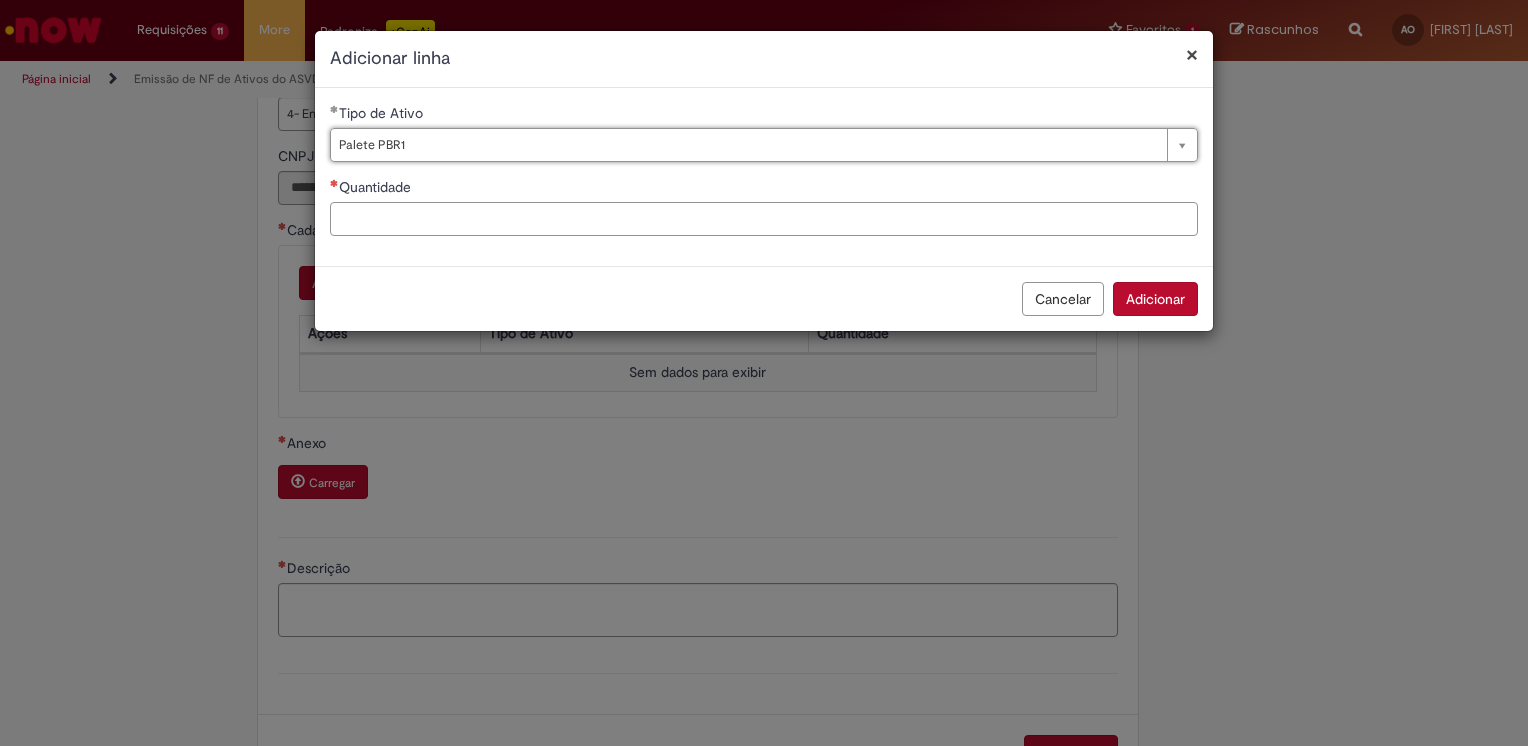 click on "Quantidade" at bounding box center [764, 219] 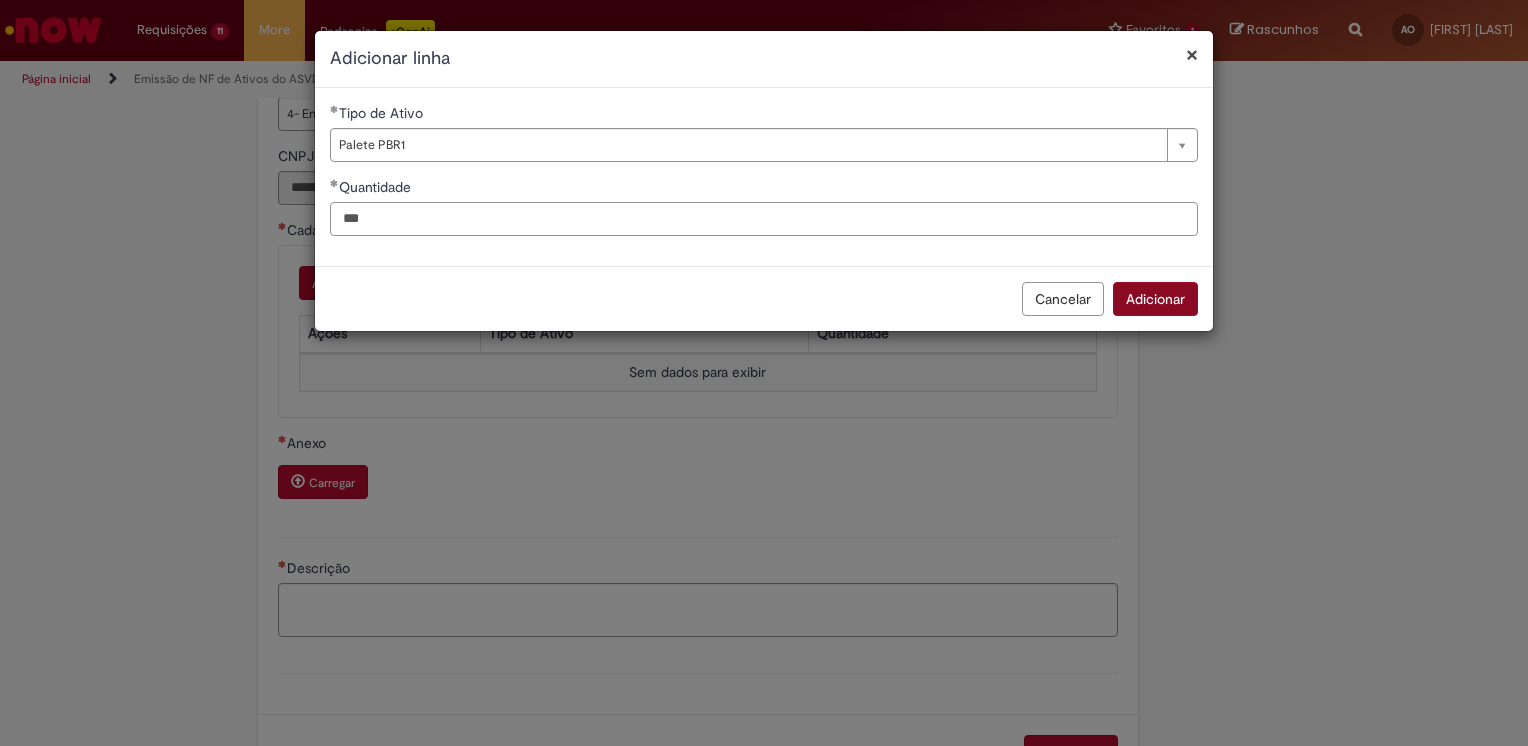 type on "***" 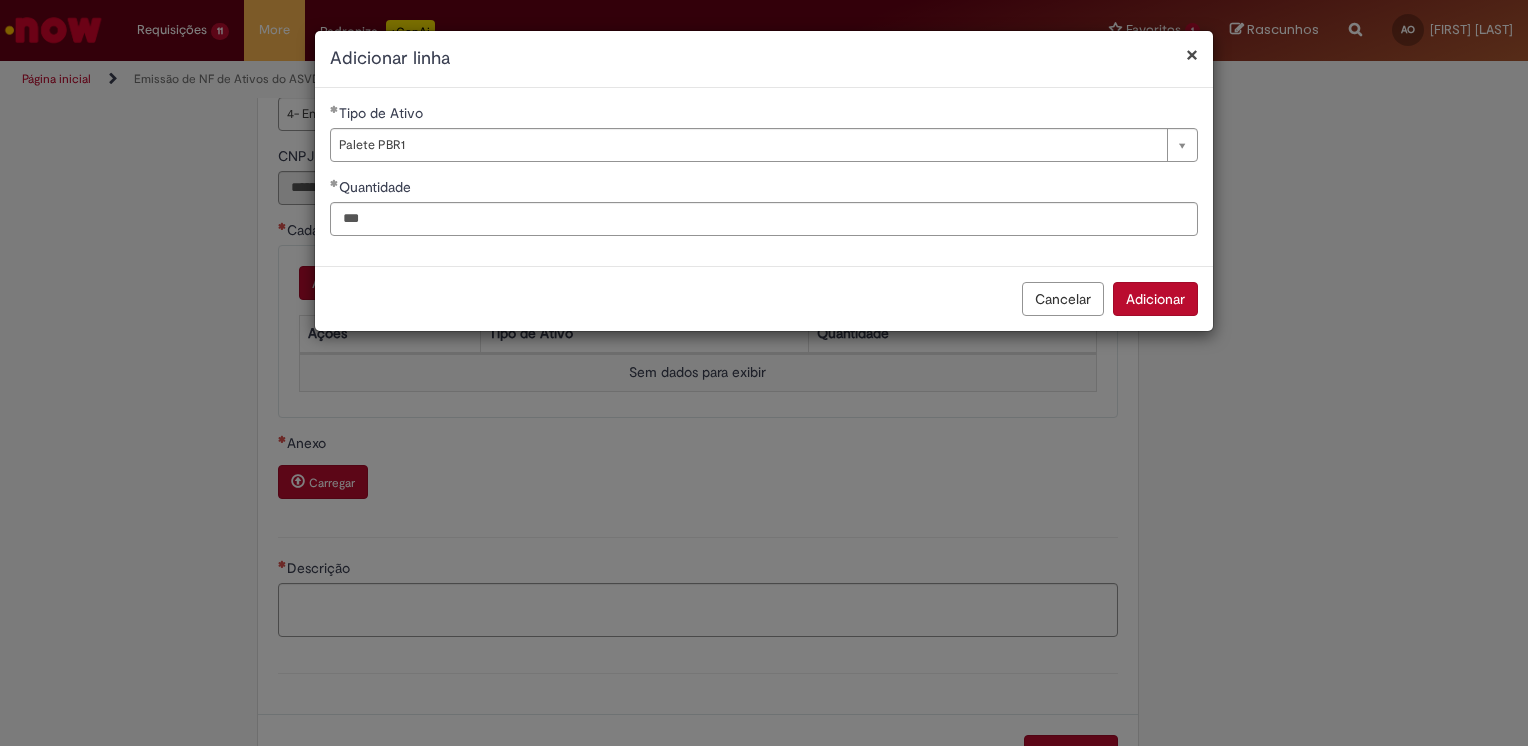 click on "Adicionar" at bounding box center [1155, 299] 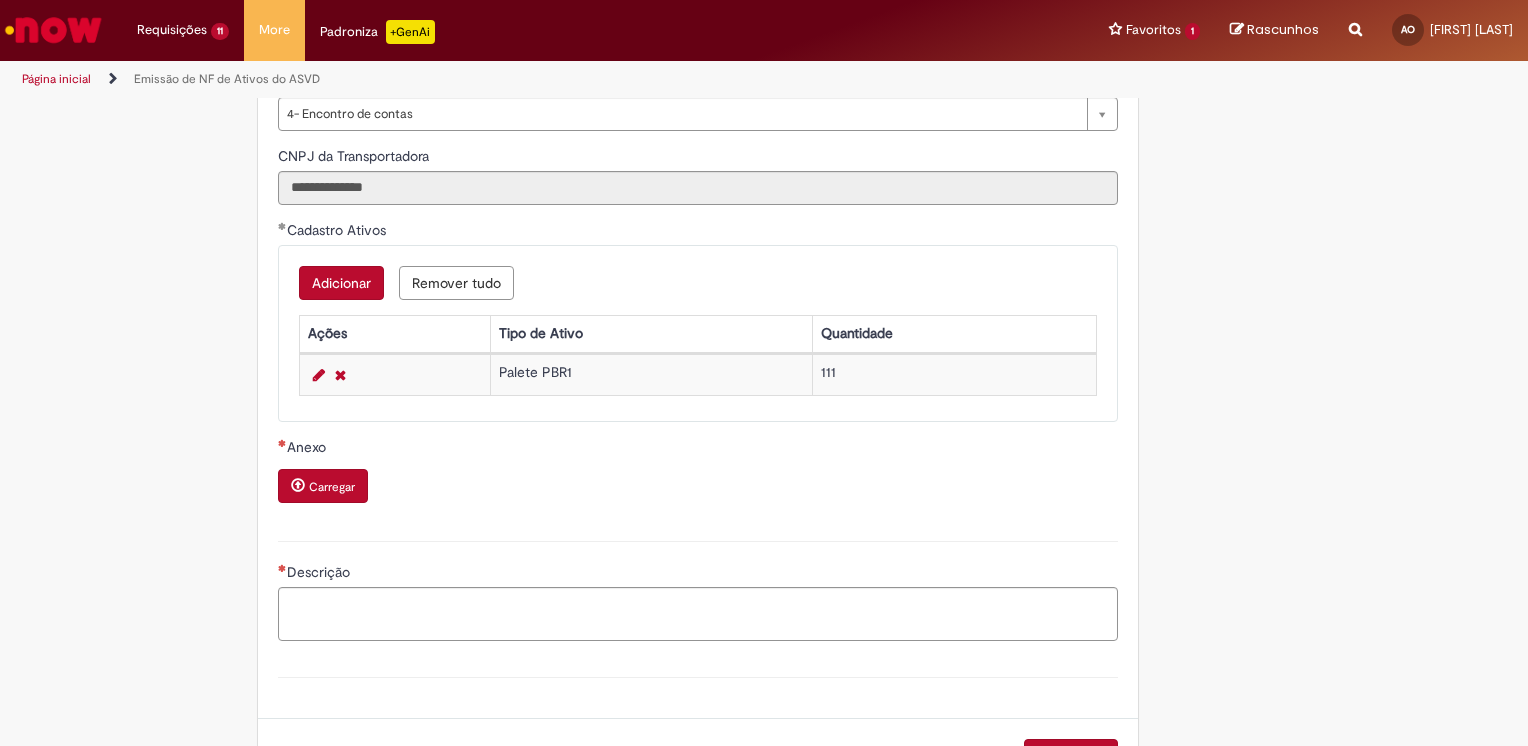 click on "Adicionar" at bounding box center [341, 283] 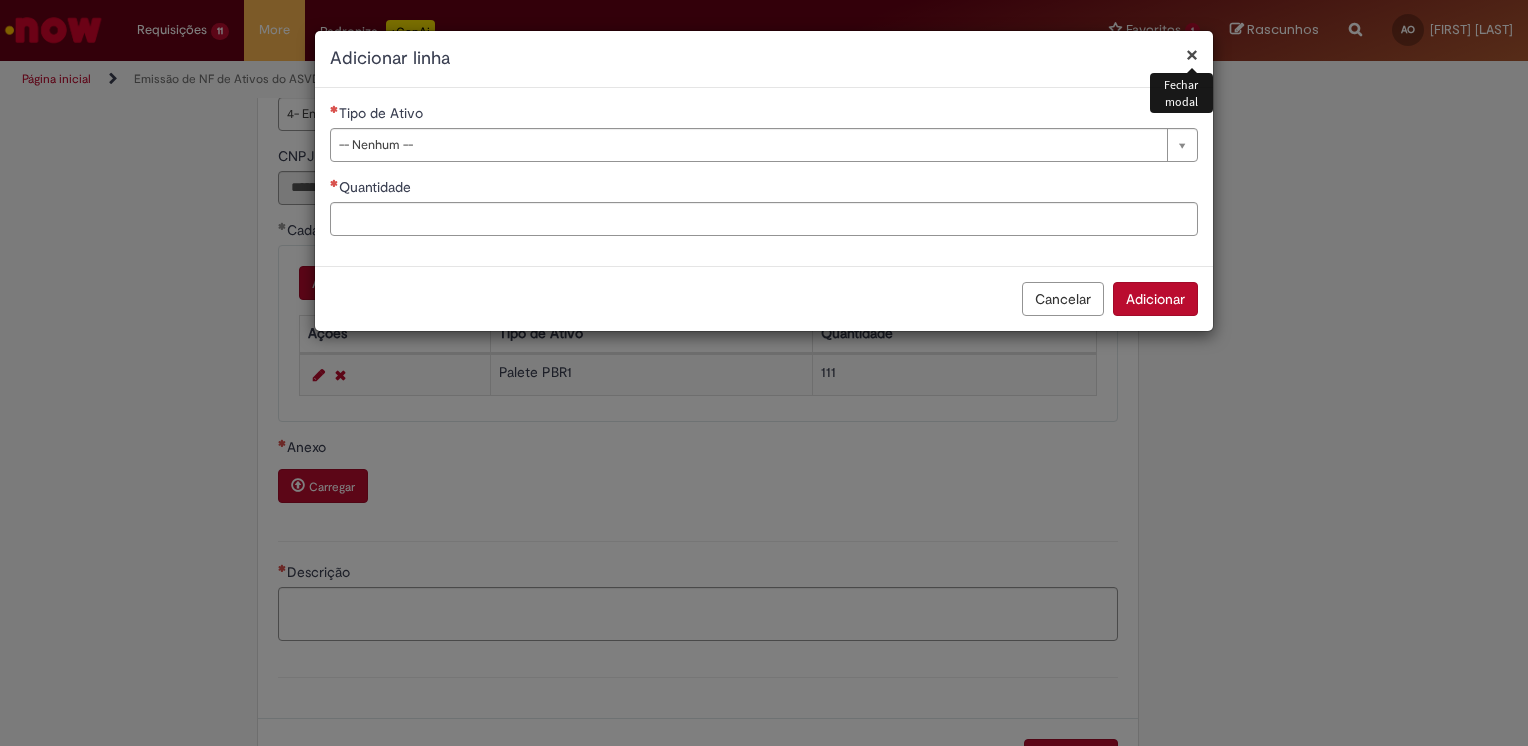 drag, startPoint x: 412, startPoint y: 145, endPoint x: 414, endPoint y: 157, distance: 12.165525 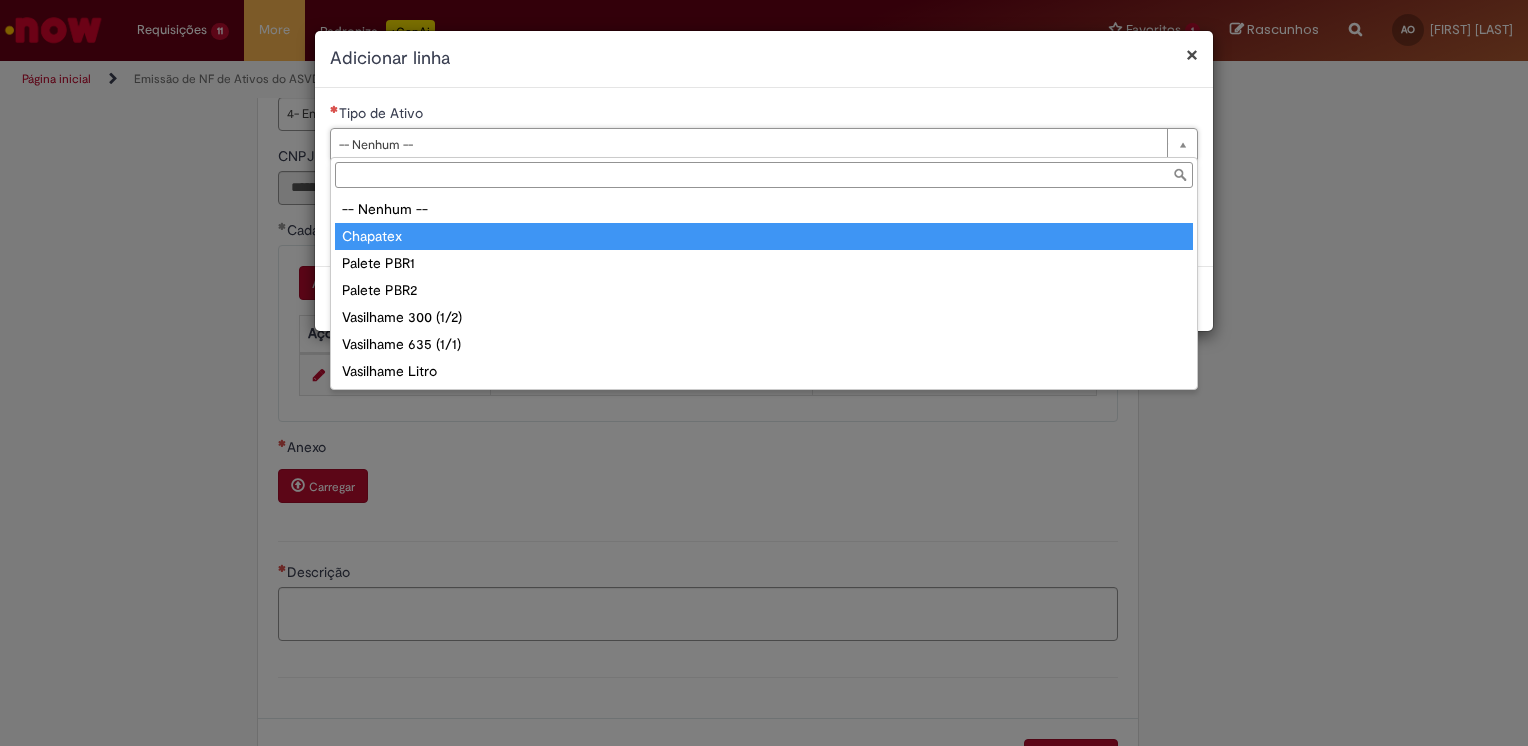 type on "********" 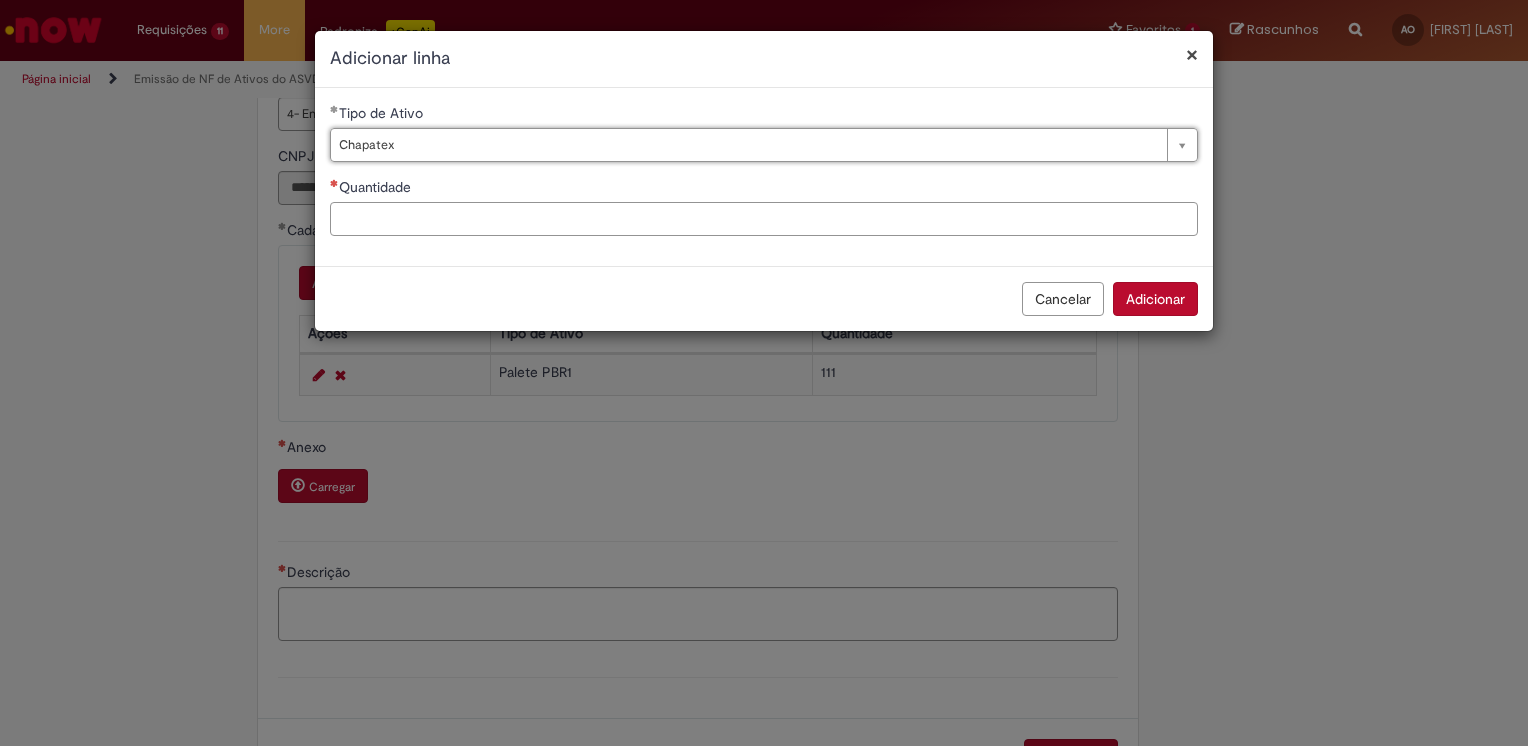 click on "Quantidade" at bounding box center (764, 219) 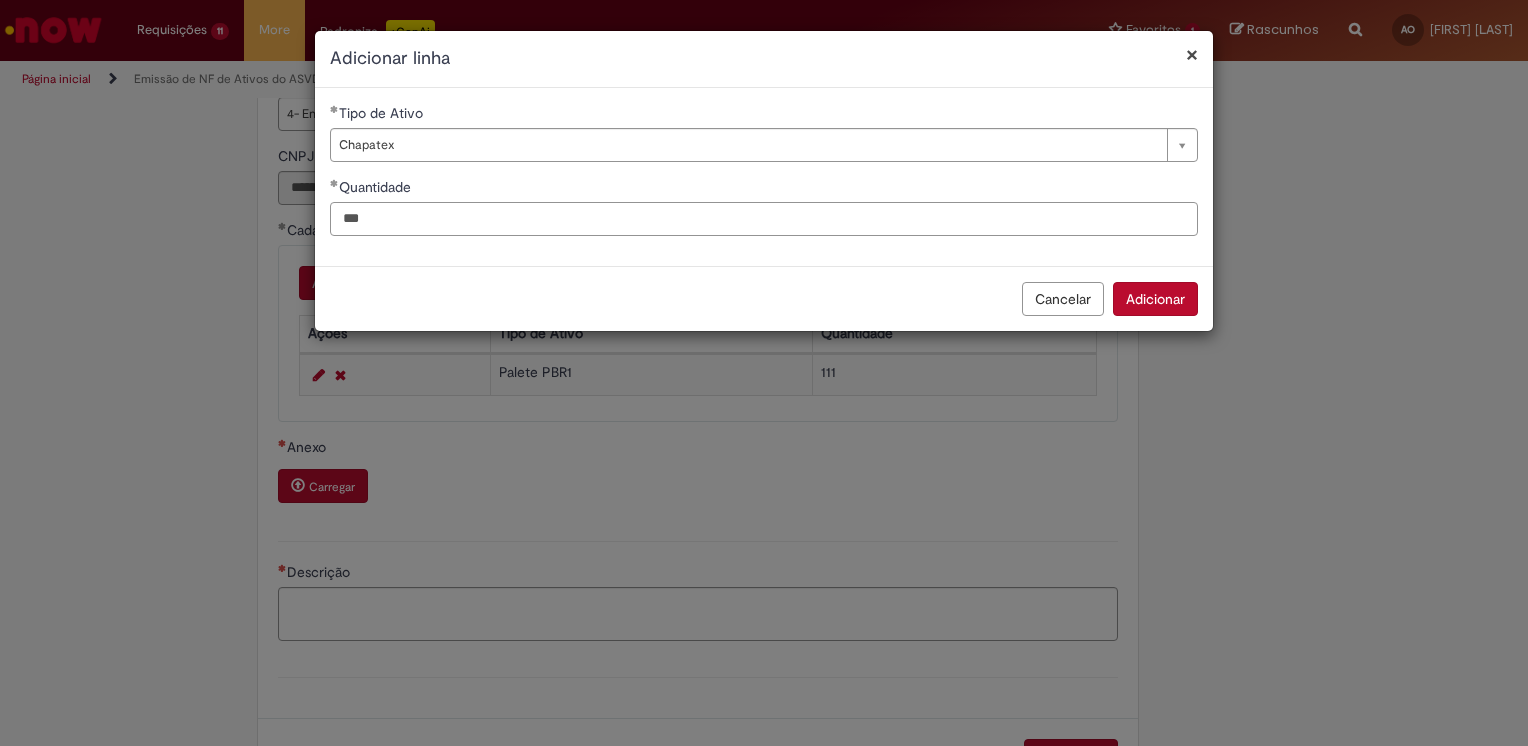 type on "***" 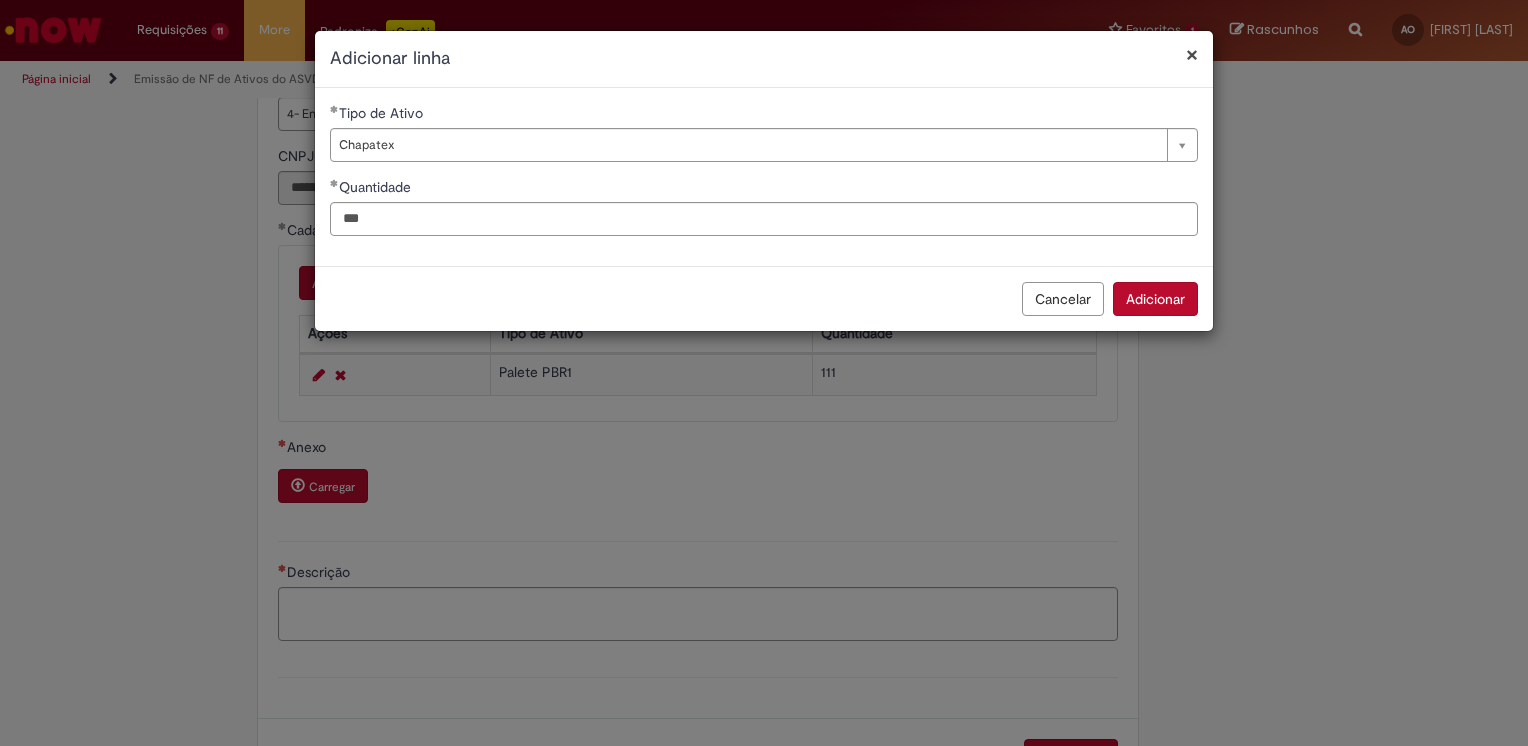 click on "Adicionar" at bounding box center [1155, 299] 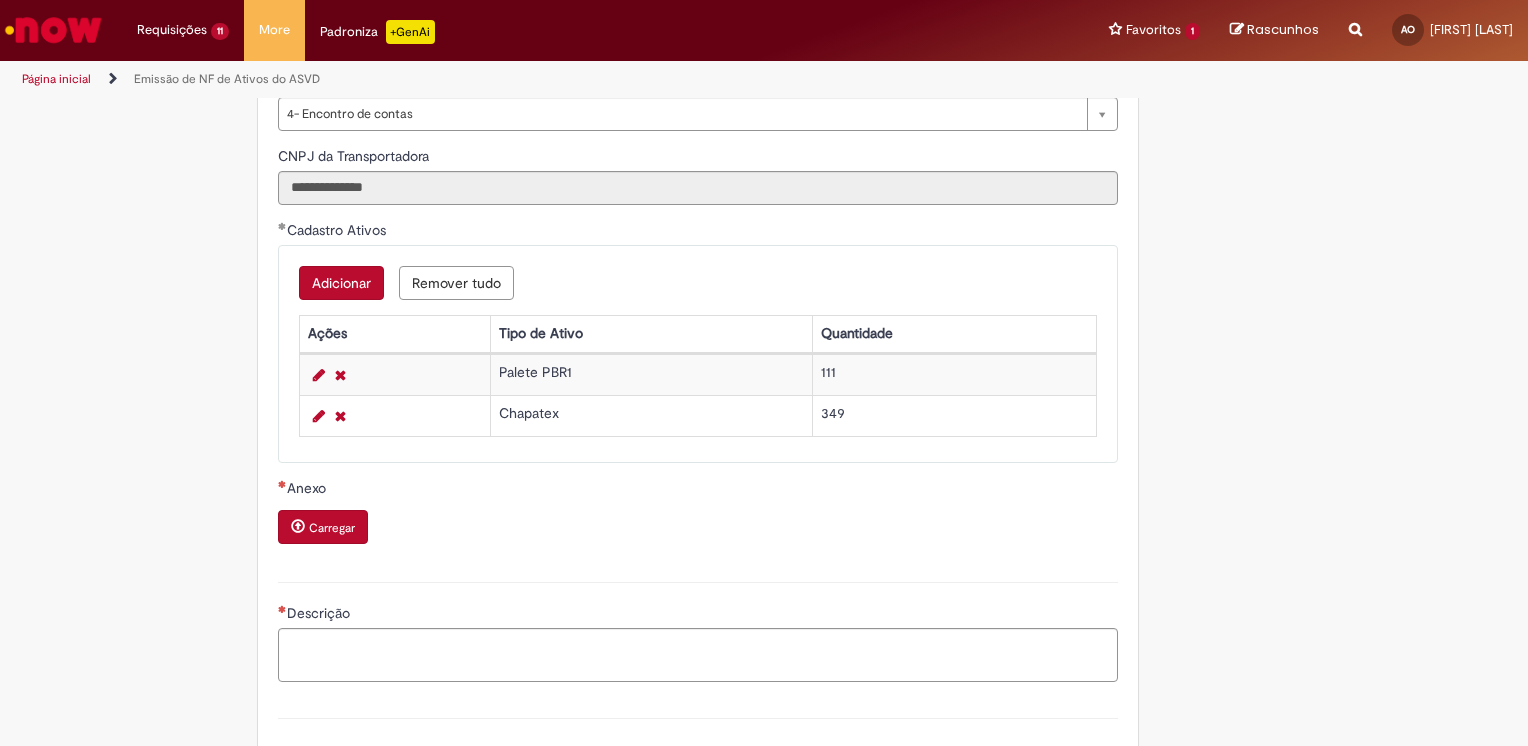 click on "Carregar" at bounding box center (698, 529) 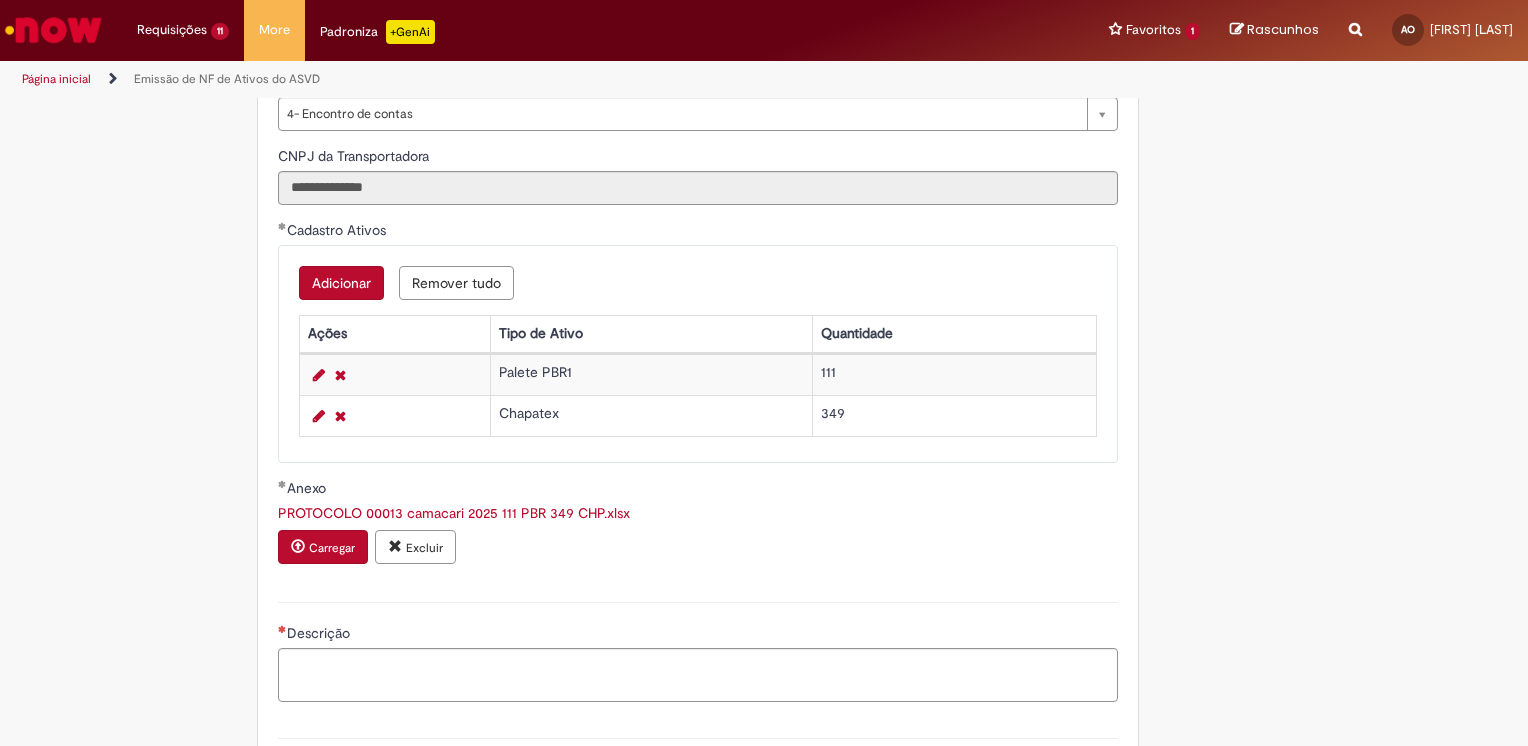 click on "PROTOCOLO 00013 camacari 2025 111 PBR 349 CHP.xlsx" at bounding box center (454, 513) 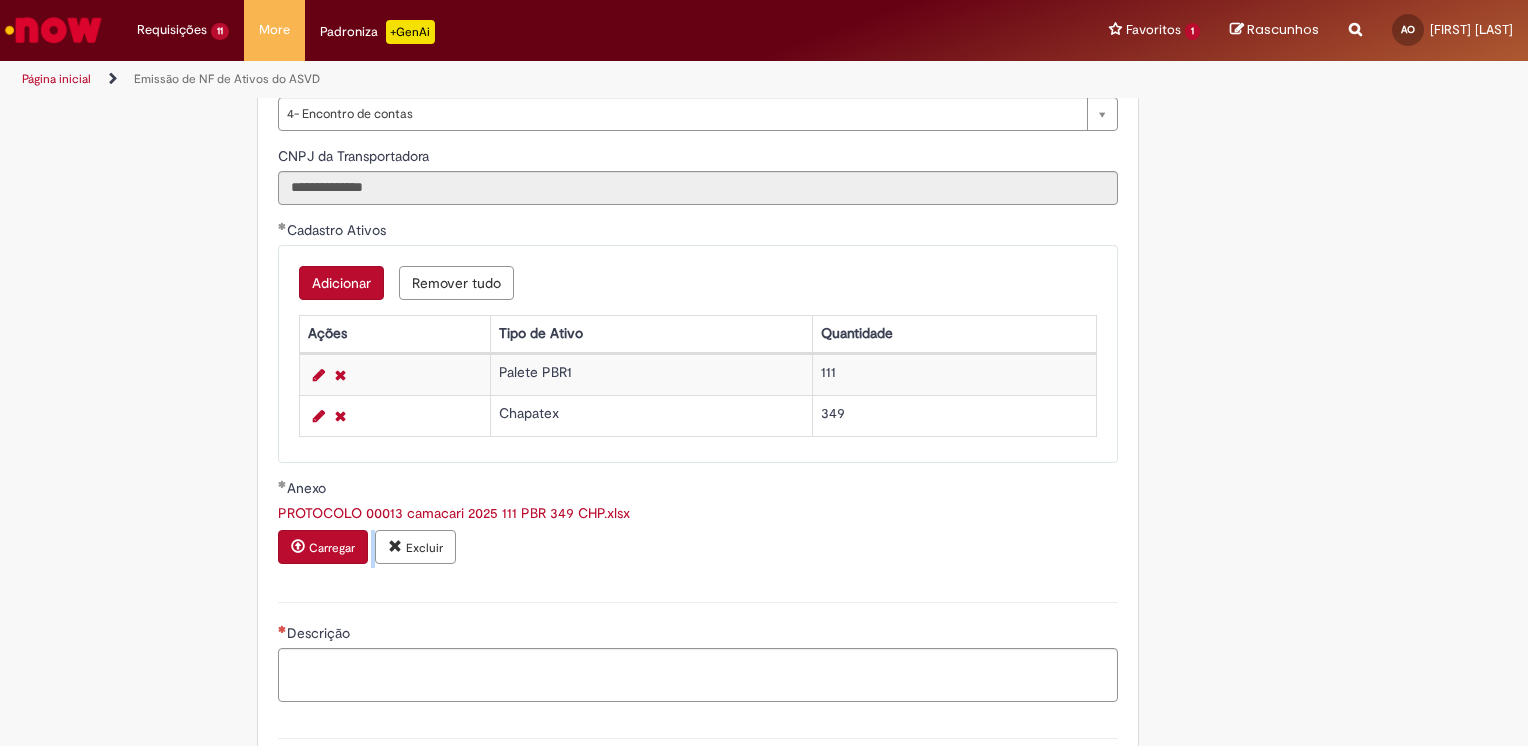 drag, startPoint x: 710, startPoint y: 524, endPoint x: 210, endPoint y: 523, distance: 500.001 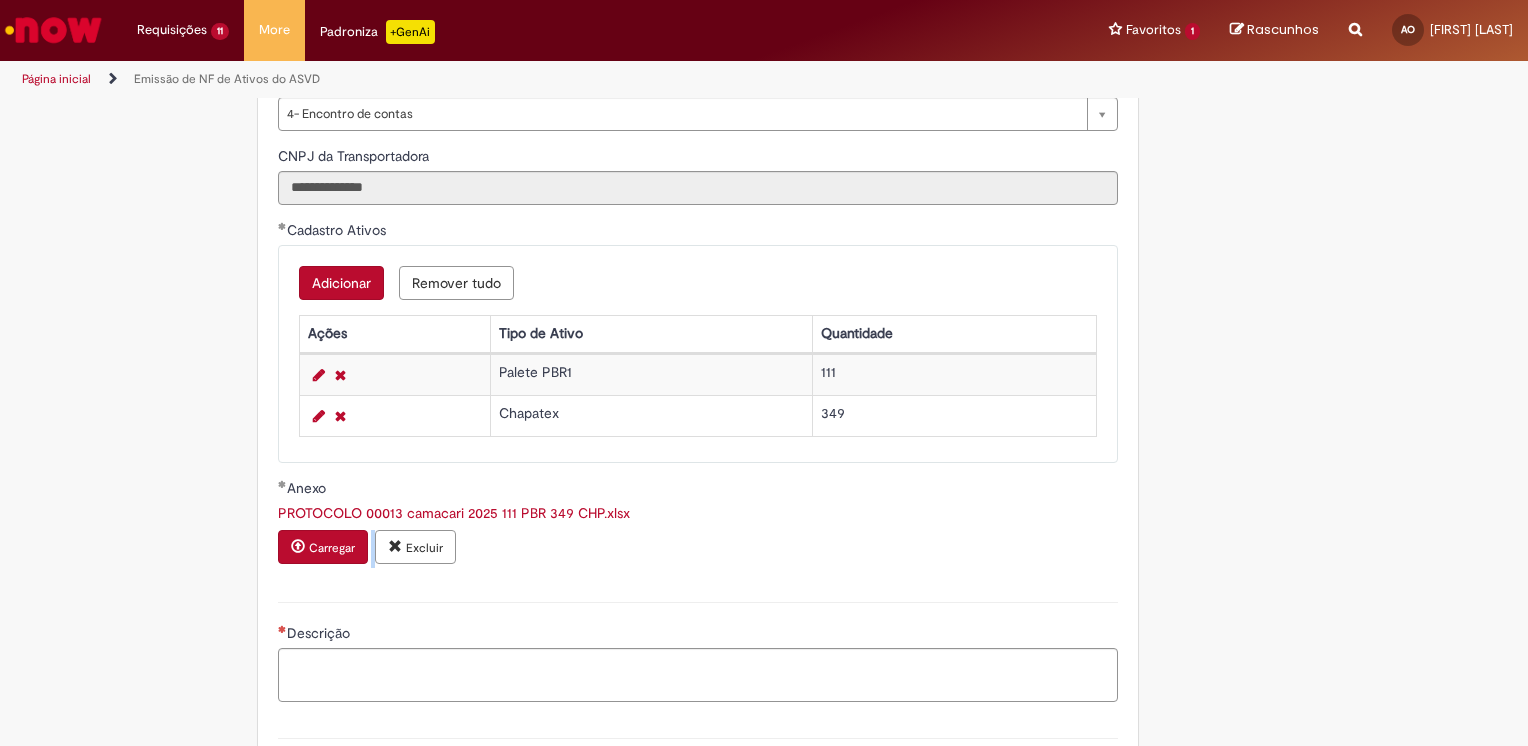 click on "Carregar
Excluir" at bounding box center (698, 549) 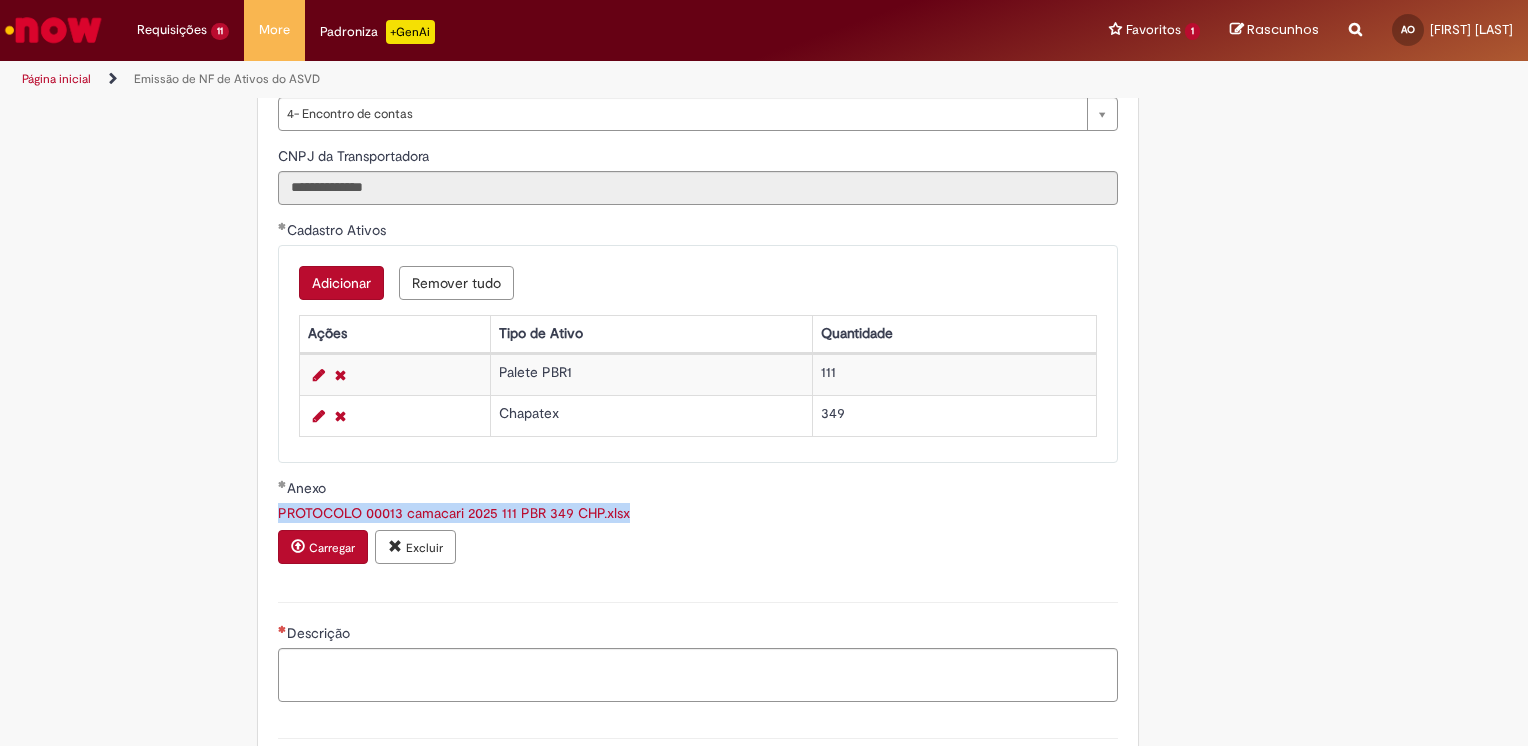 drag, startPoint x: 657, startPoint y: 509, endPoint x: 244, endPoint y: 514, distance: 413.03027 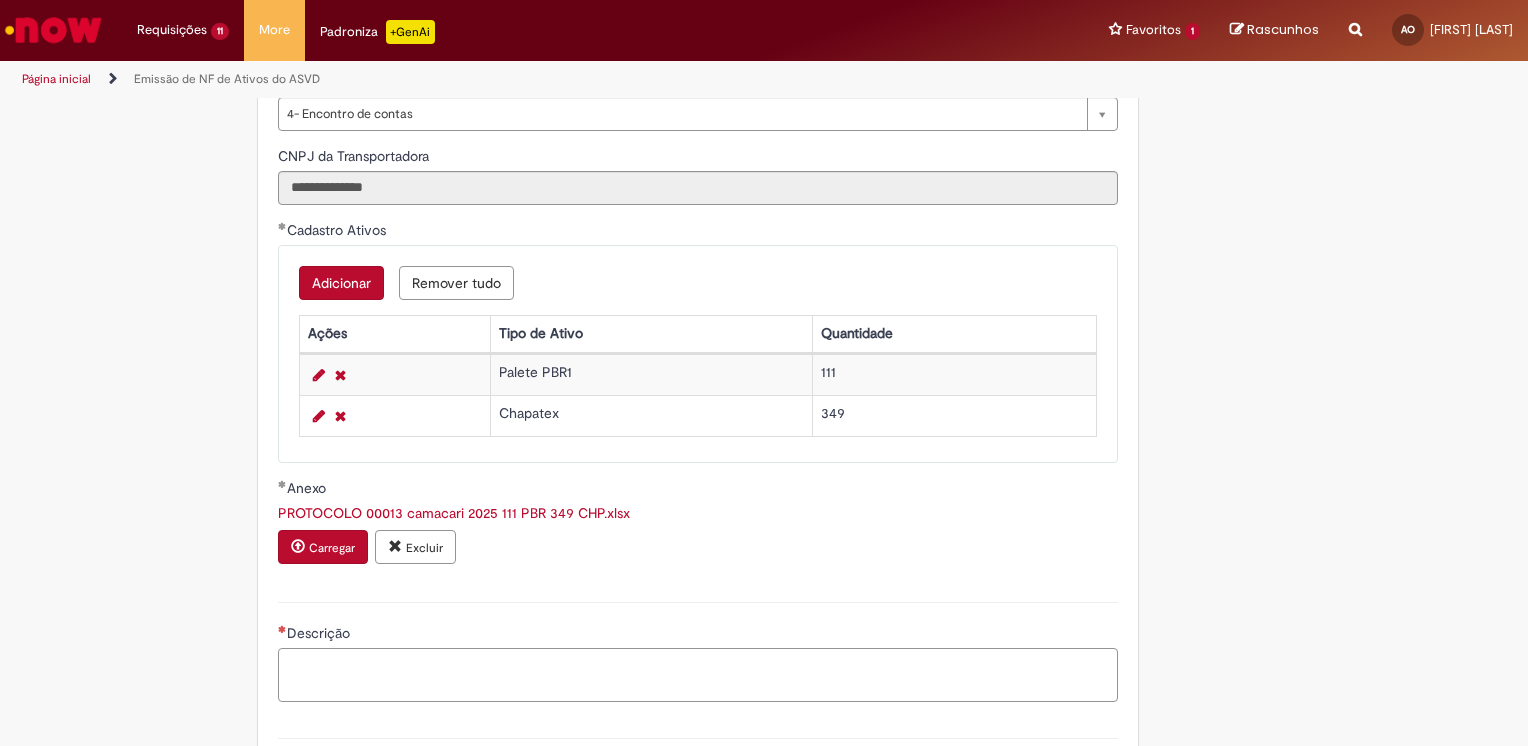 click on "Descrição" at bounding box center [698, 675] 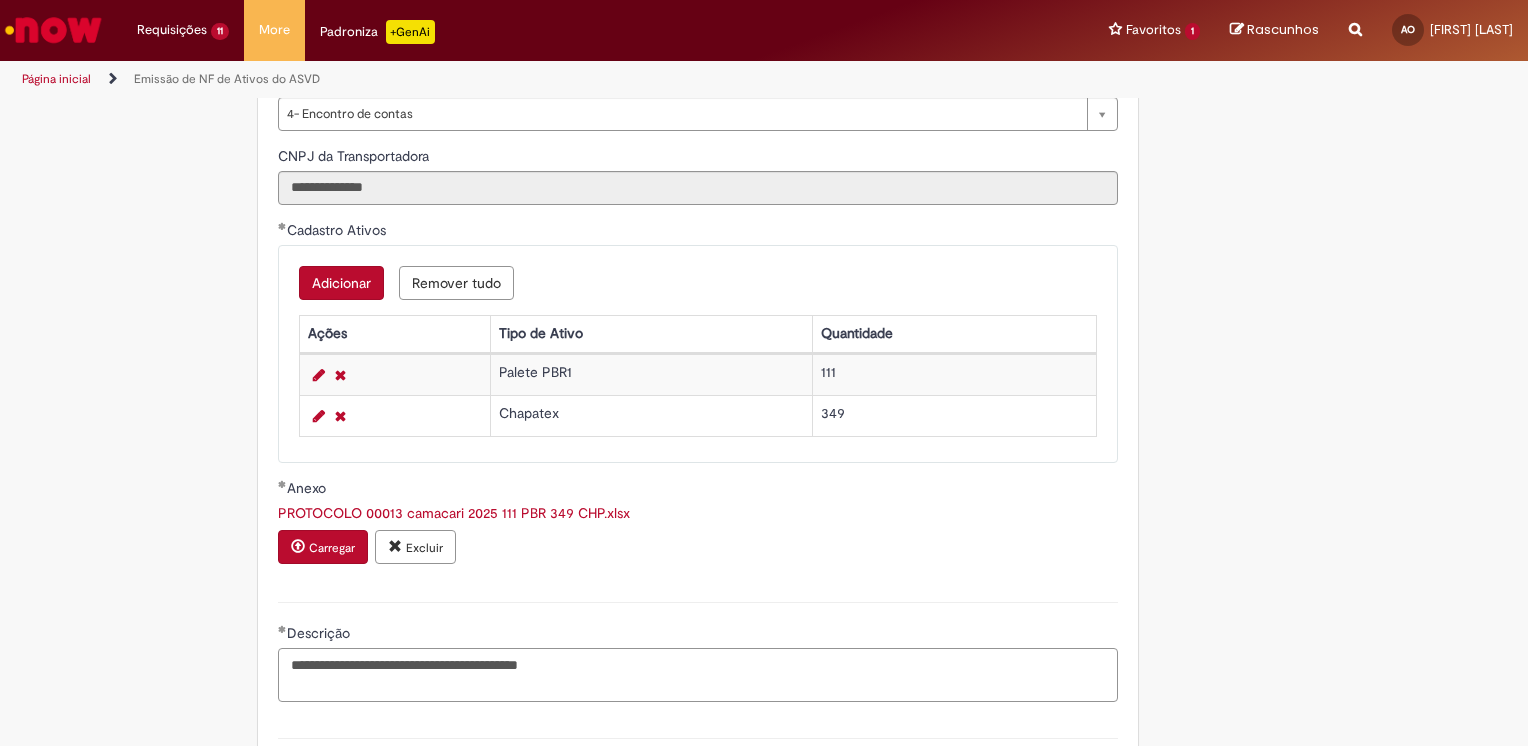 click on "**********" at bounding box center (698, 675) 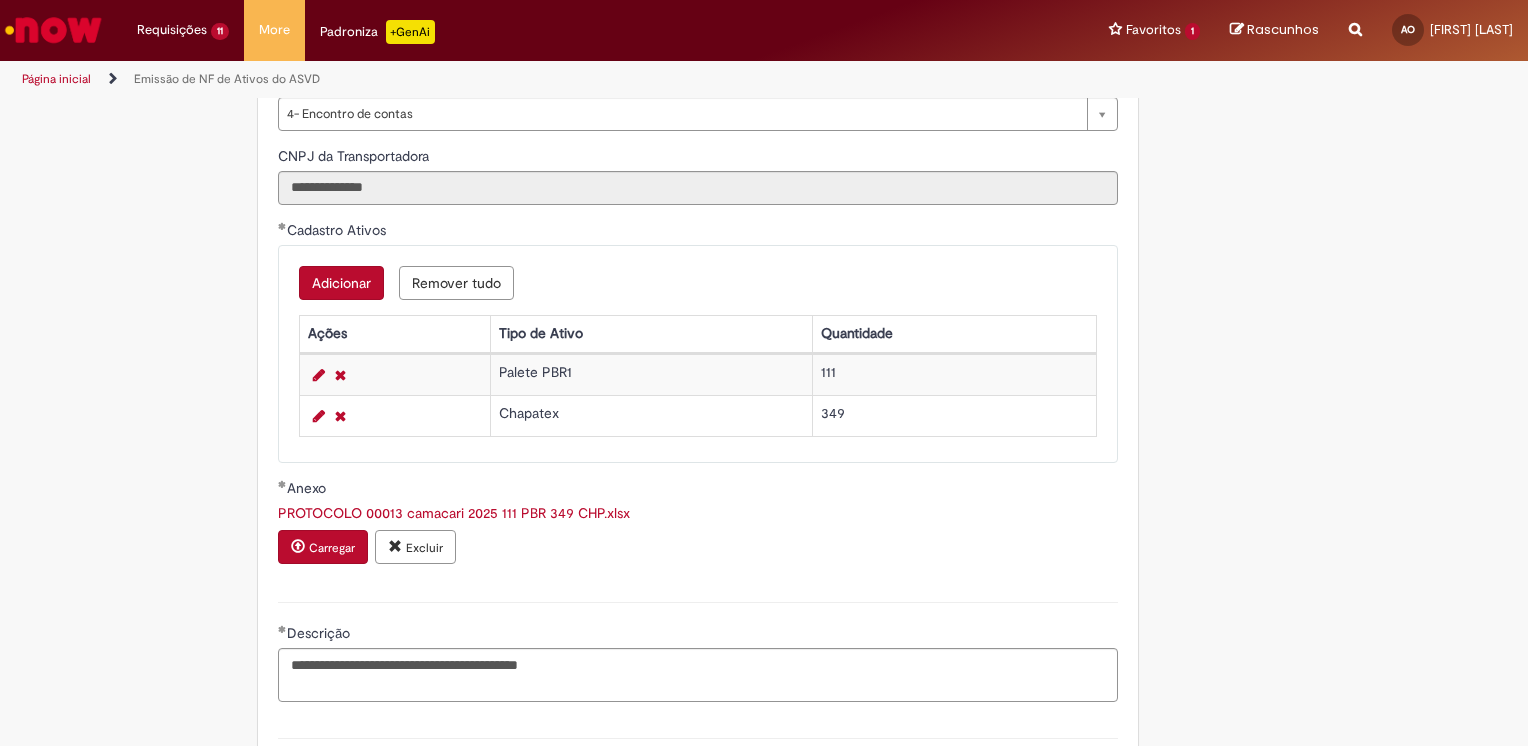click on "**********" at bounding box center [698, 649] 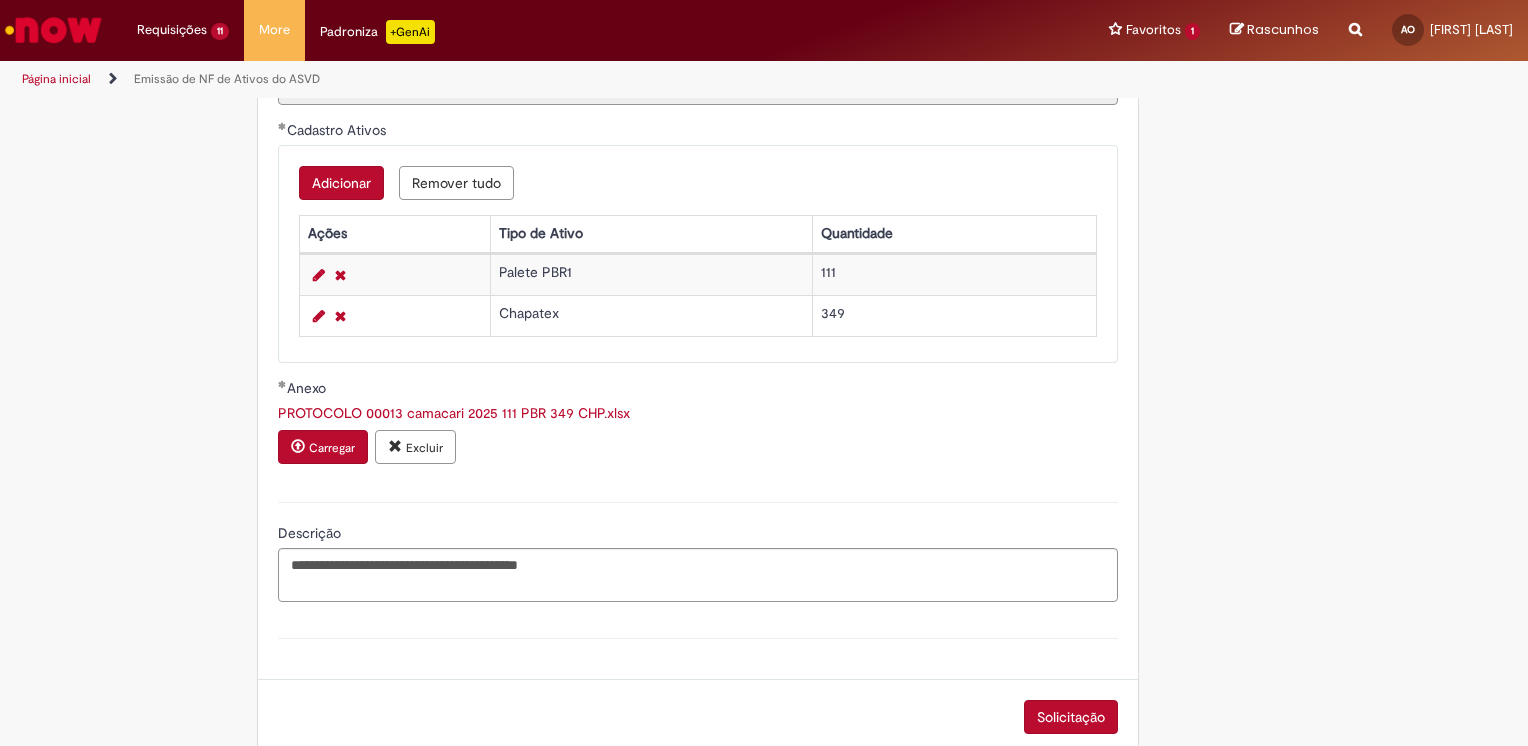 scroll, scrollTop: 1113, scrollLeft: 0, axis: vertical 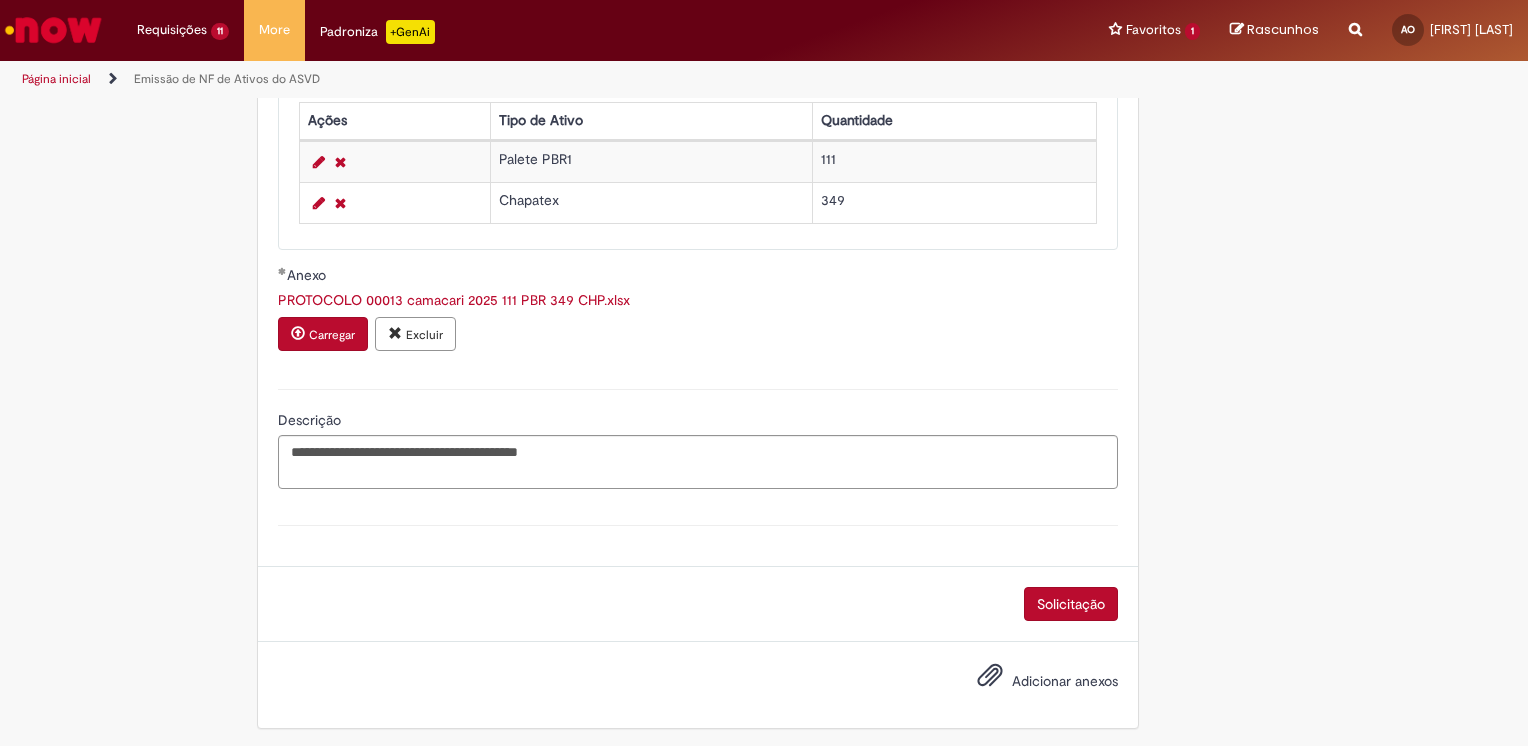 click on "Solicitação" at bounding box center (1071, 604) 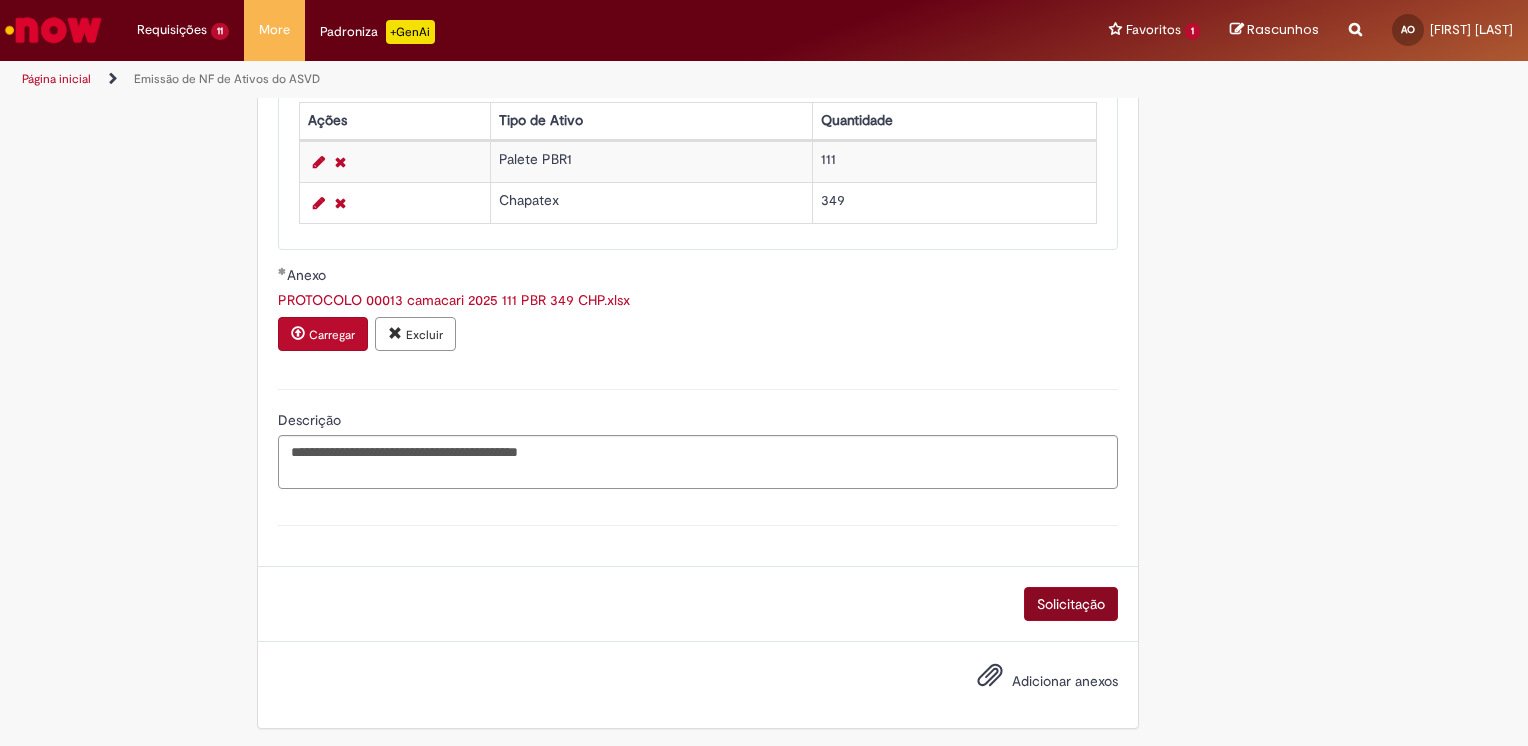scroll, scrollTop: 1068, scrollLeft: 0, axis: vertical 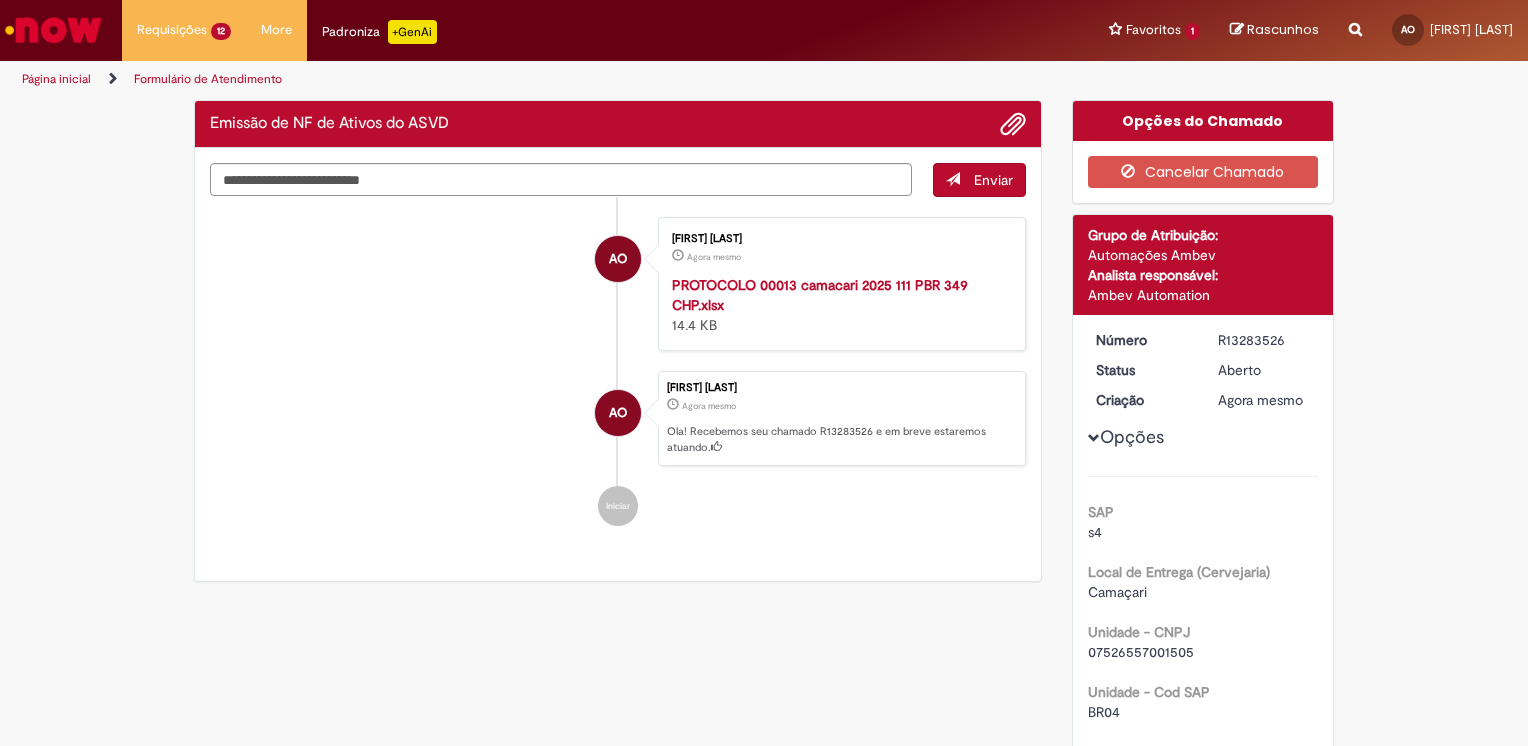 click on "R13283526" at bounding box center [1264, 340] 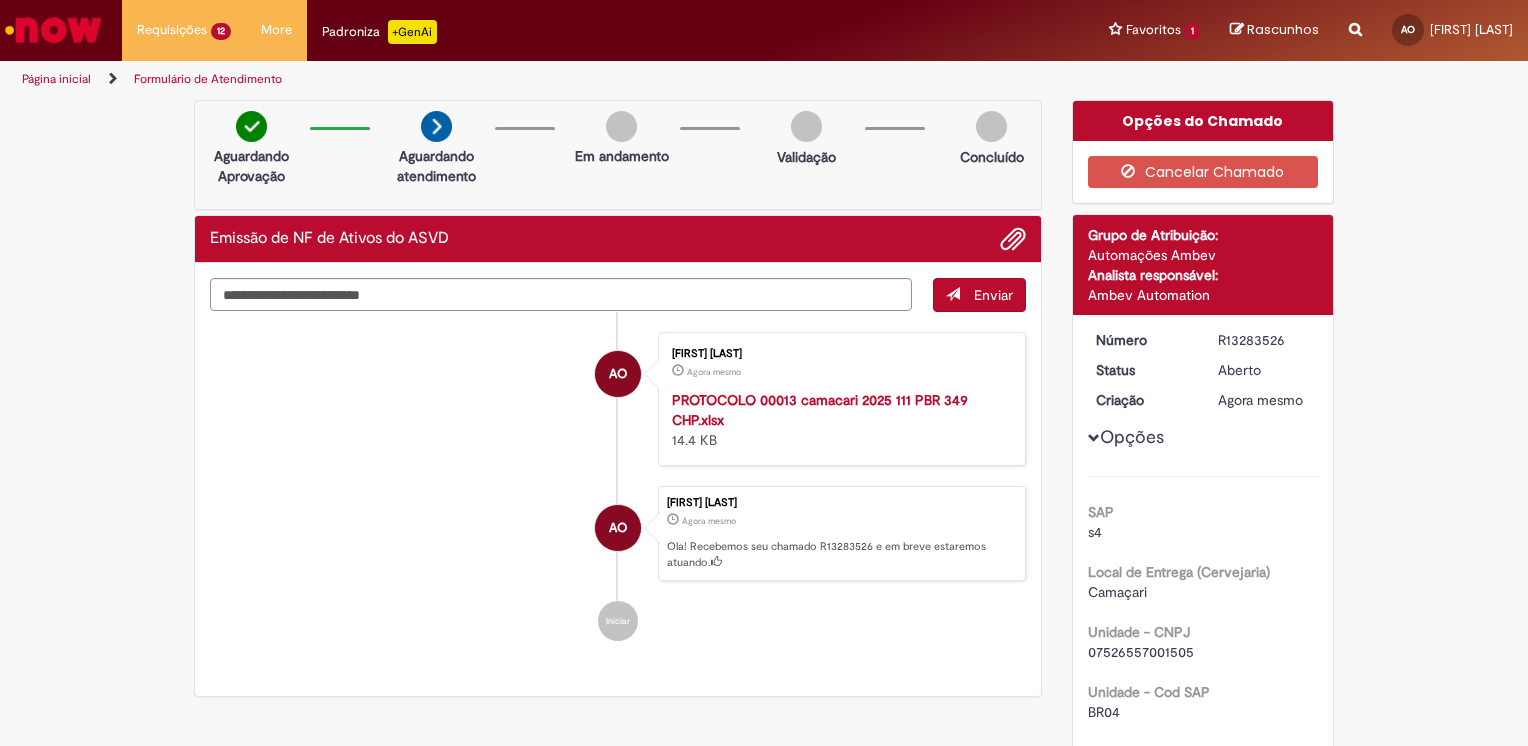 copy on "R13283526" 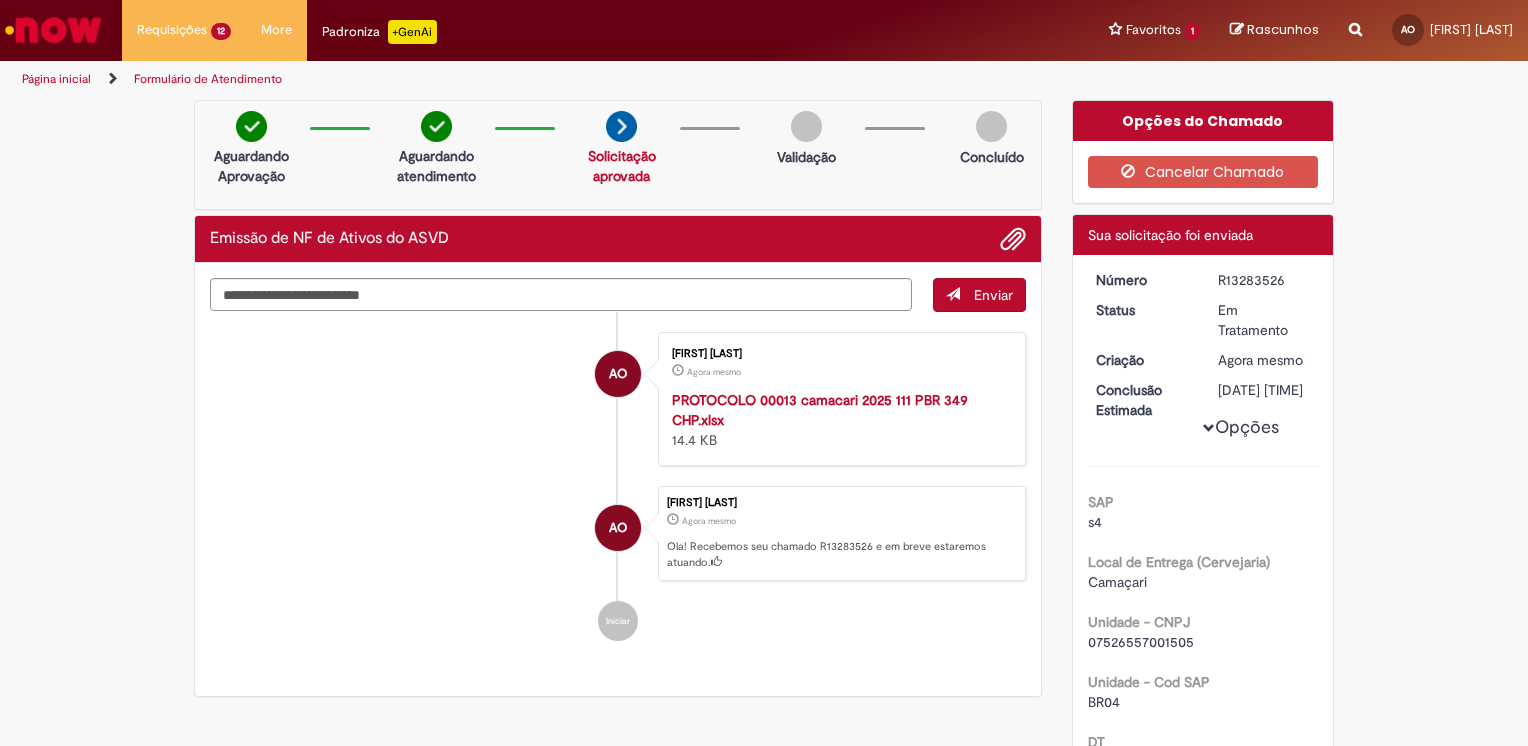 drag, startPoint x: 1208, startPoint y: 386, endPoint x: 1268, endPoint y: 414, distance: 66.211784 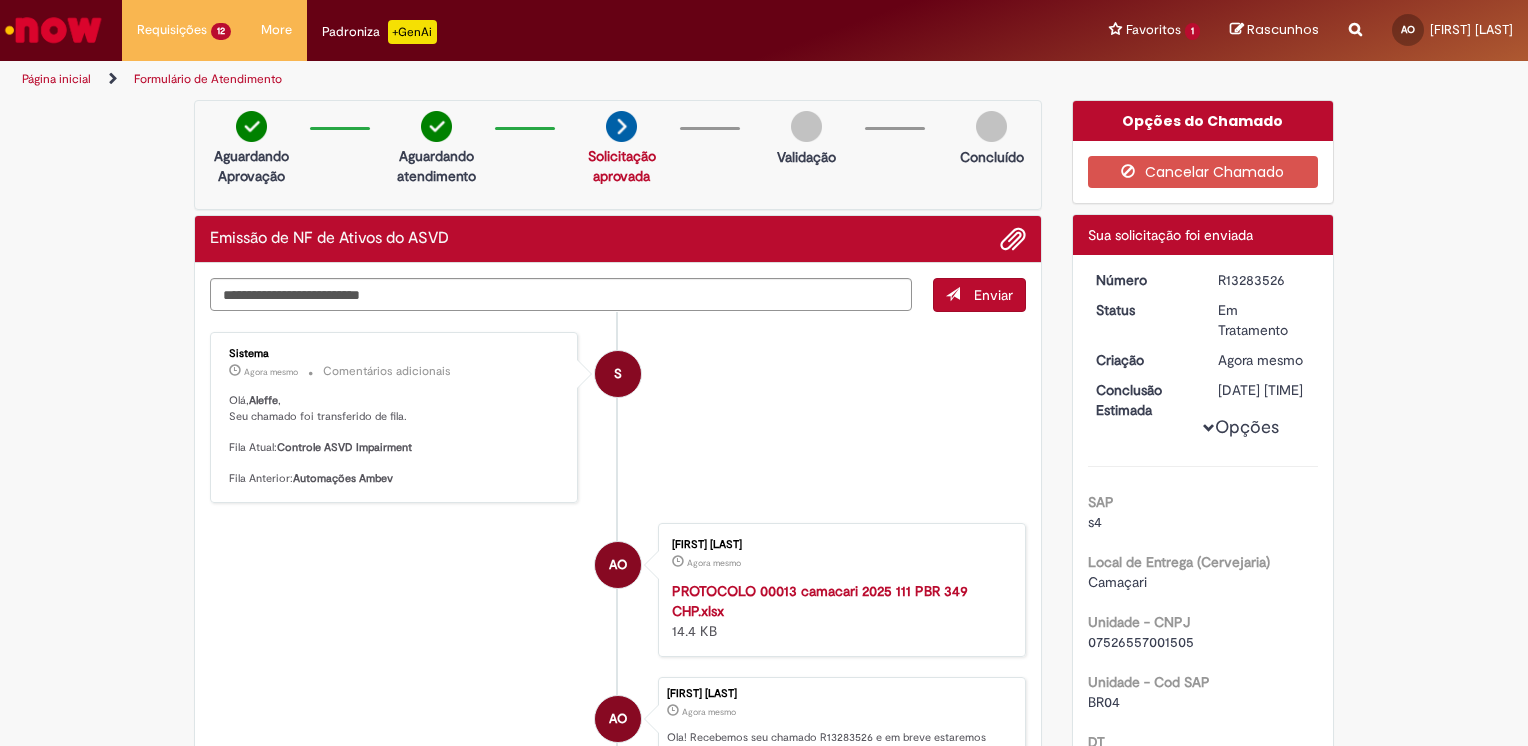 drag, startPoint x: 1268, startPoint y: 414, endPoint x: 1249, endPoint y: 399, distance: 24.207438 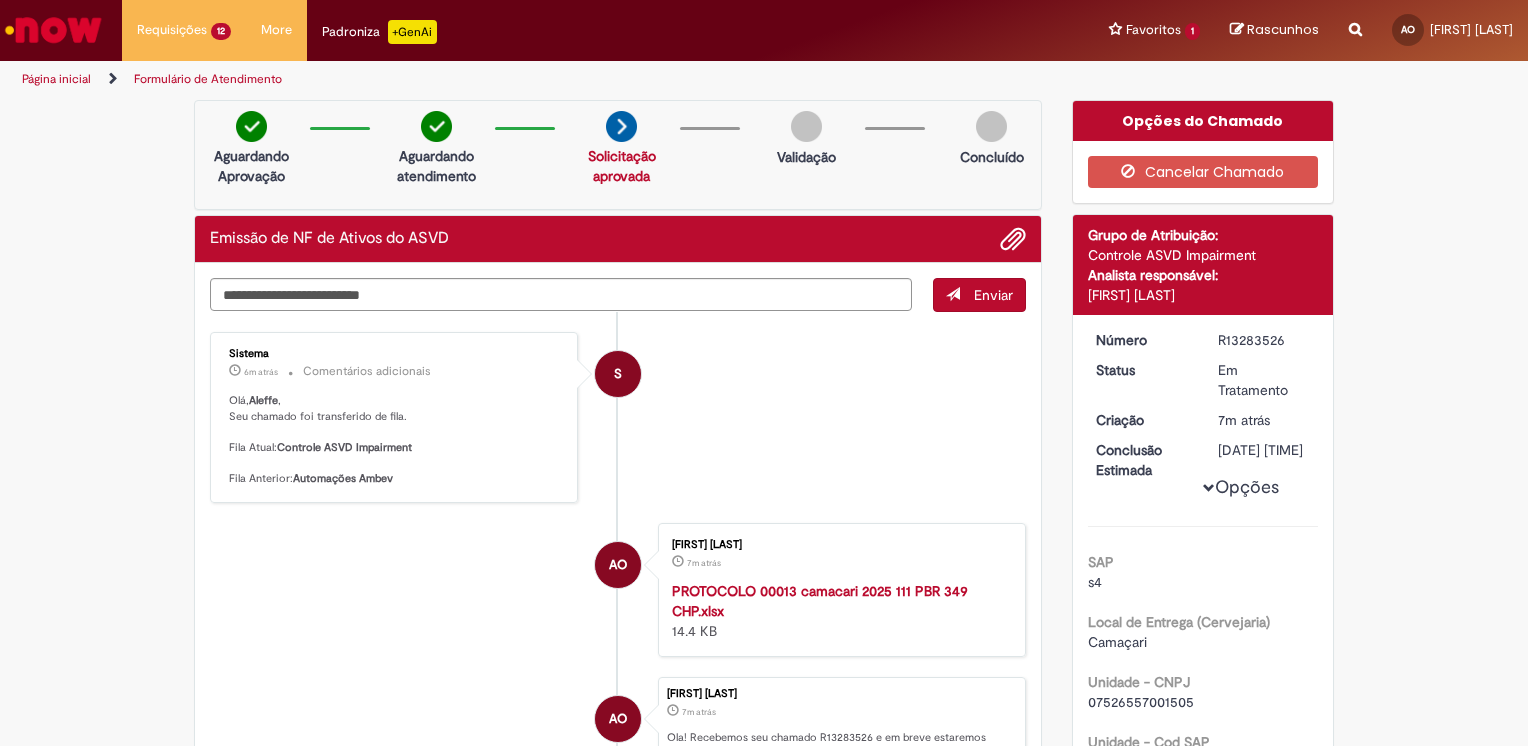 click on "AO
[FIRST] [LAST]
7m atrás 7 minutos atrás
PROTOCOLO 00013 camacari 2025 111 PBR 349 CHP.xlsx  14.4 KB" at bounding box center (618, 590) 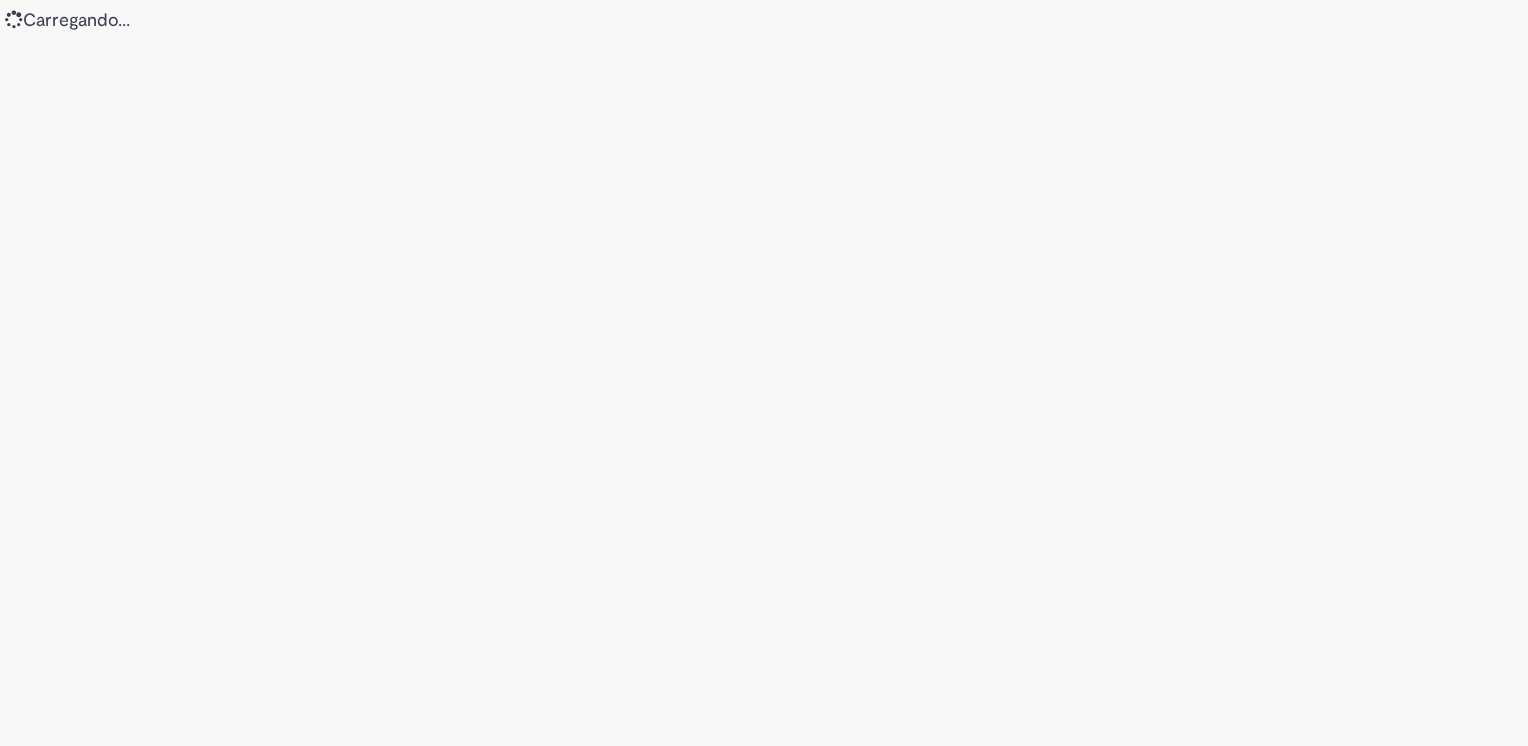 scroll, scrollTop: 0, scrollLeft: 0, axis: both 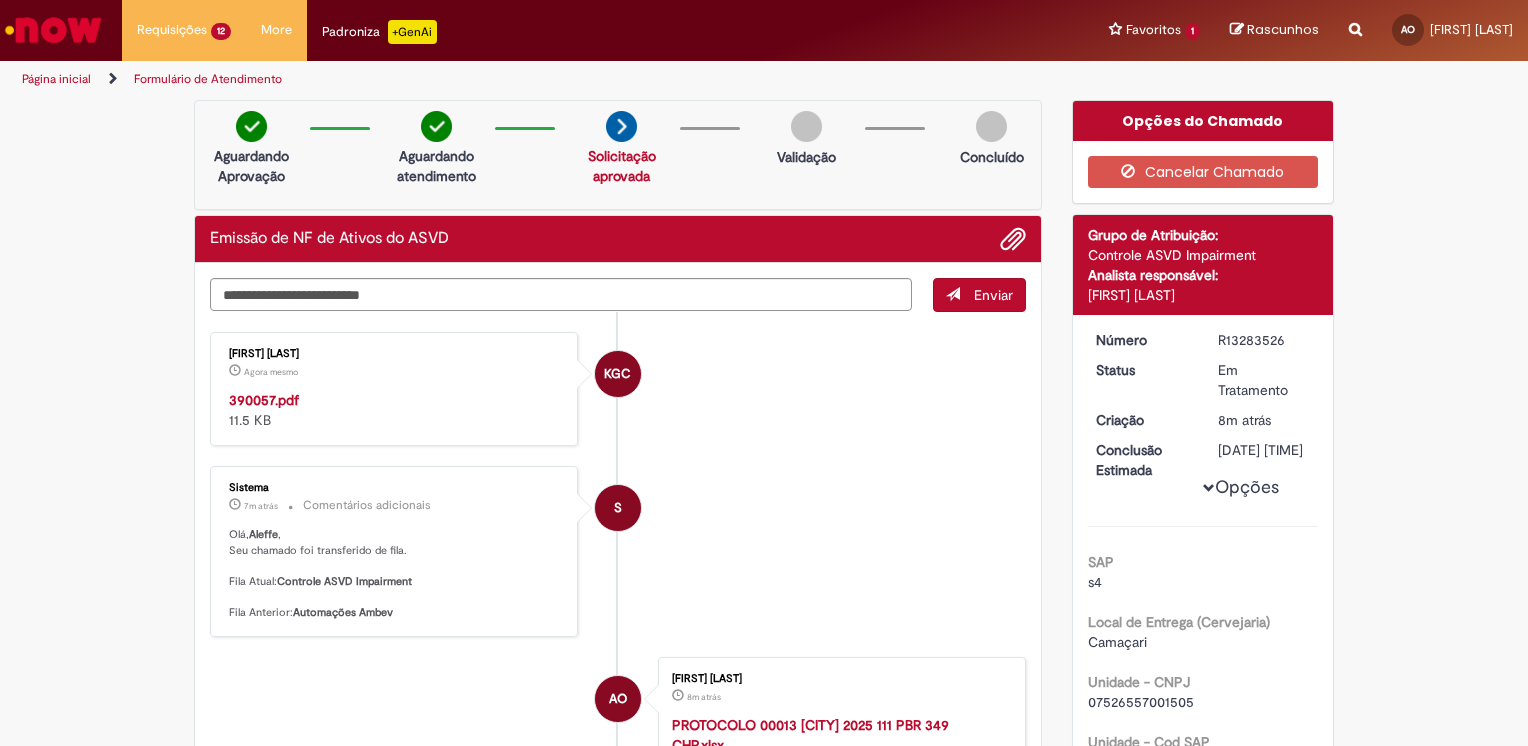 click on "390057.pdf" at bounding box center (264, 400) 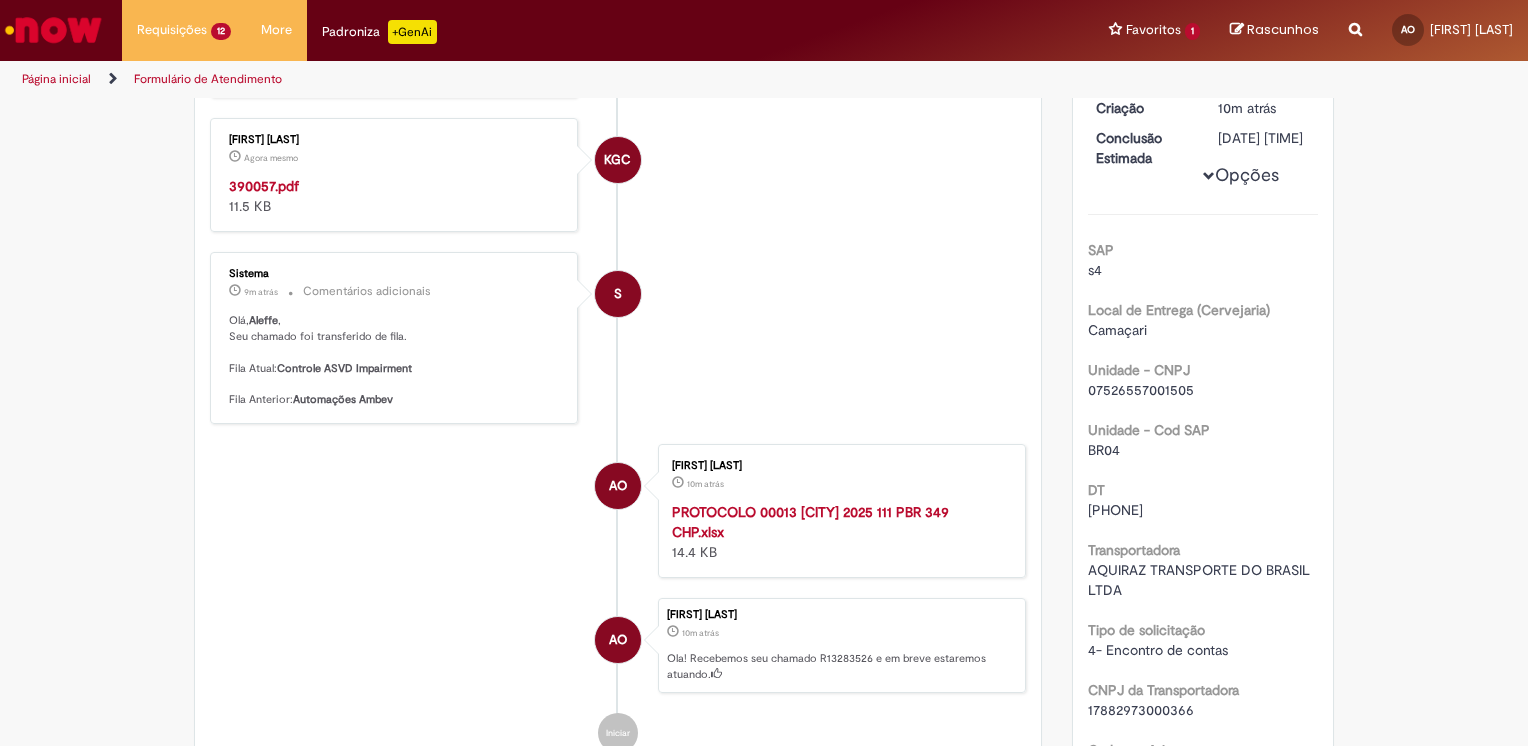 scroll, scrollTop: 500, scrollLeft: 0, axis: vertical 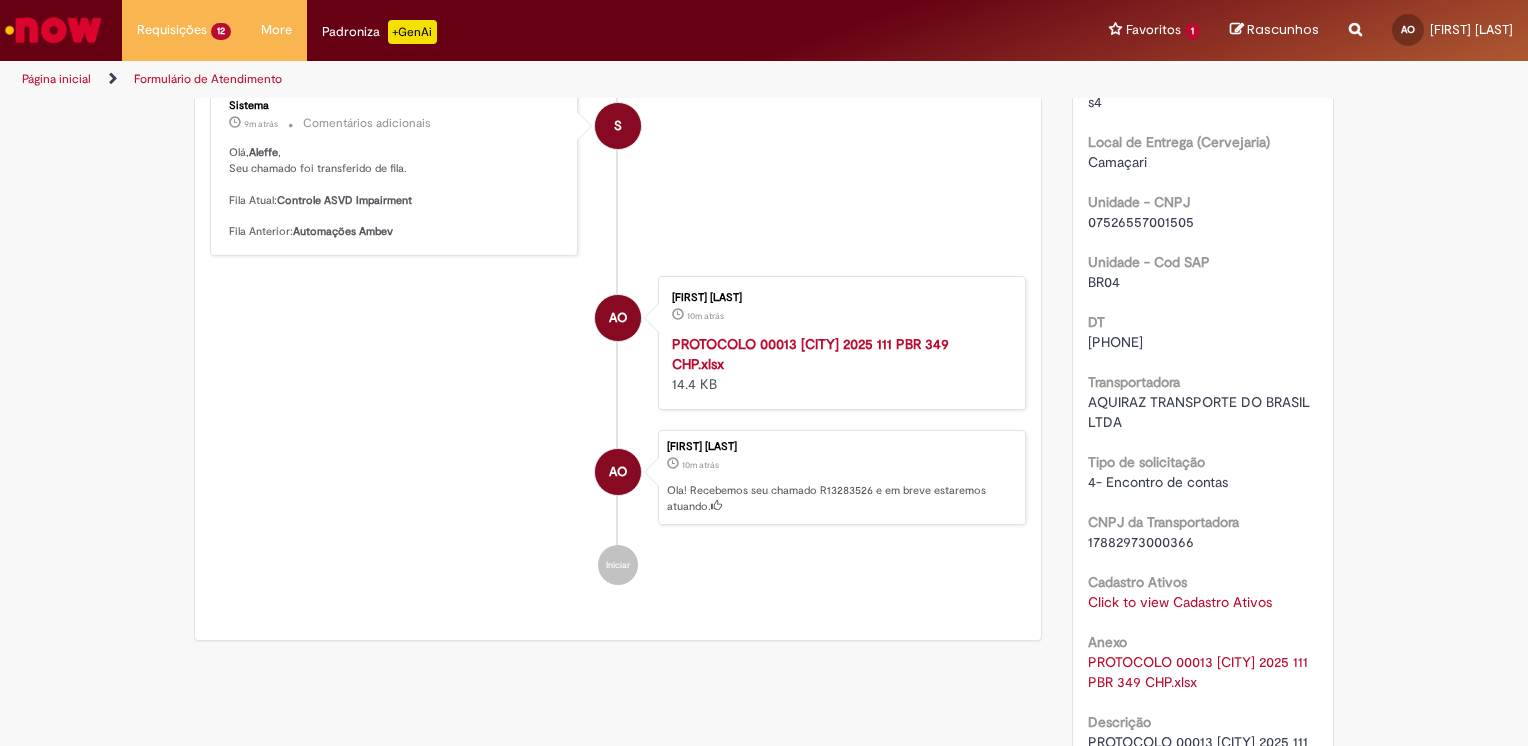 drag, startPoint x: 770, startPoint y: 387, endPoint x: 665, endPoint y: 370, distance: 106.36729 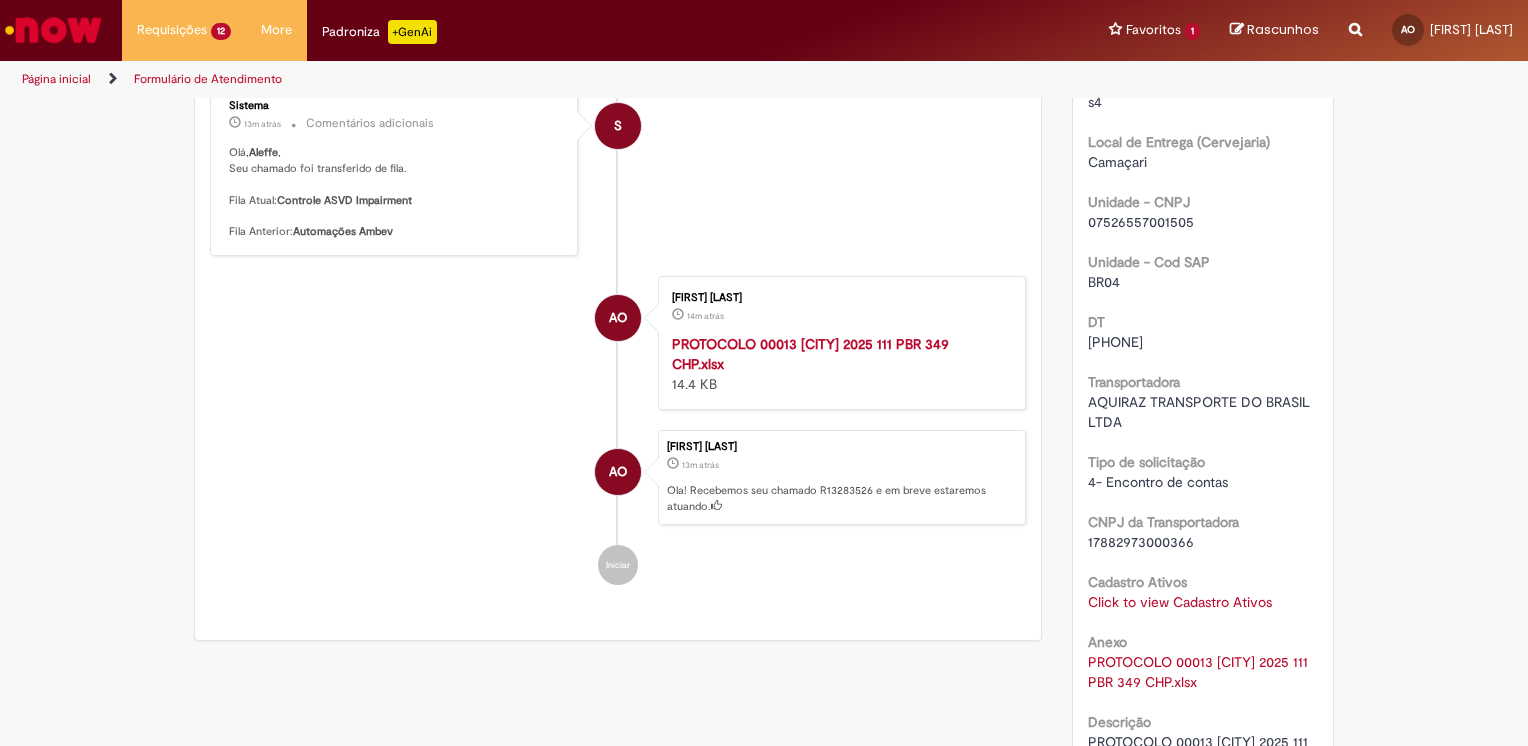 click on "AO
Aleffe Oliveira
14m atrás 14 minutos atrás
PROTOCOLO 00013 camacari 2025 111 PBR 349 CHP.xlsx  14.4 KB" at bounding box center (618, 343) 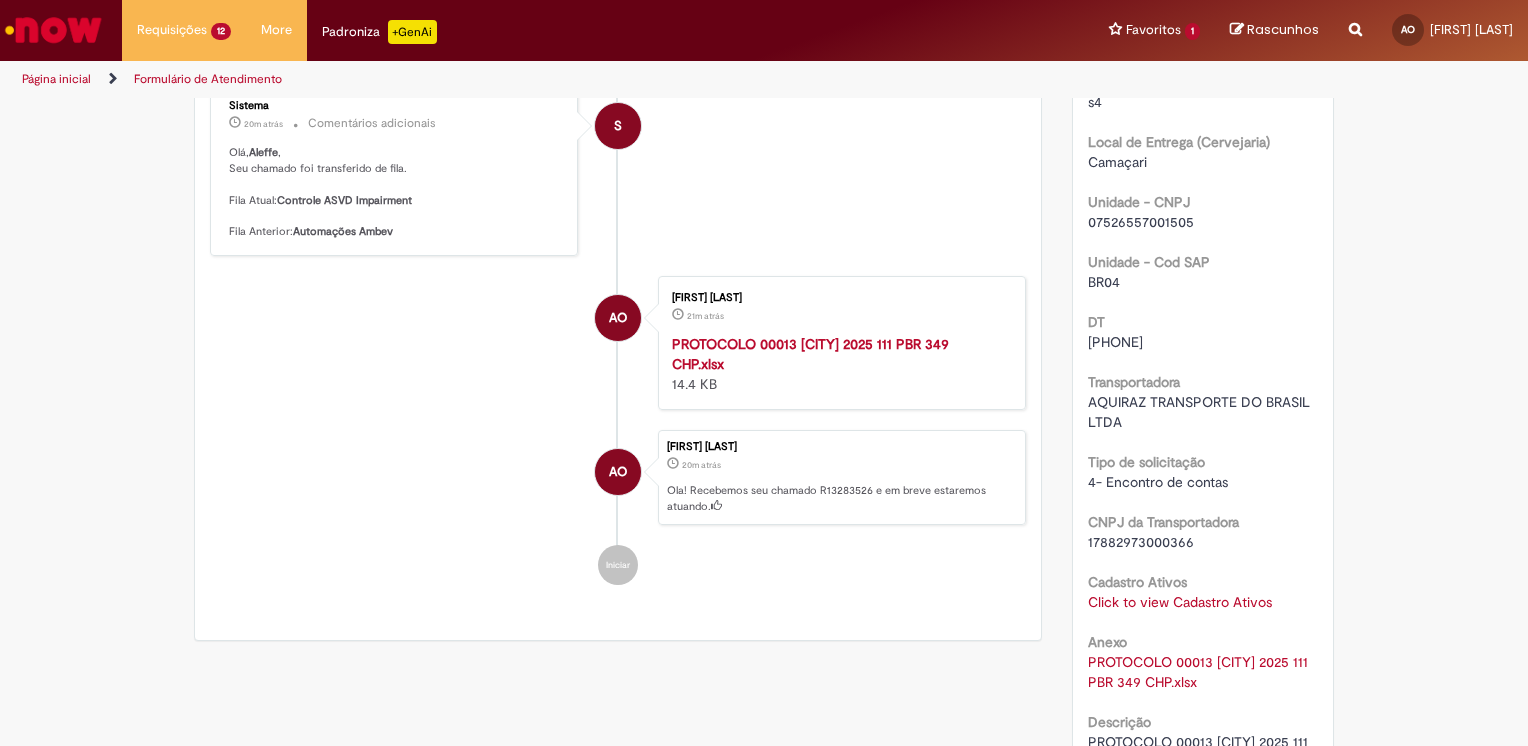 click on "AO
Aleffe Oliveira
21m atrás 21 minutos atrás
PROTOCOLO 00013 camacari 2025 111 PBR 349 CHP.xlsx  14.4 KB" at bounding box center [618, 343] 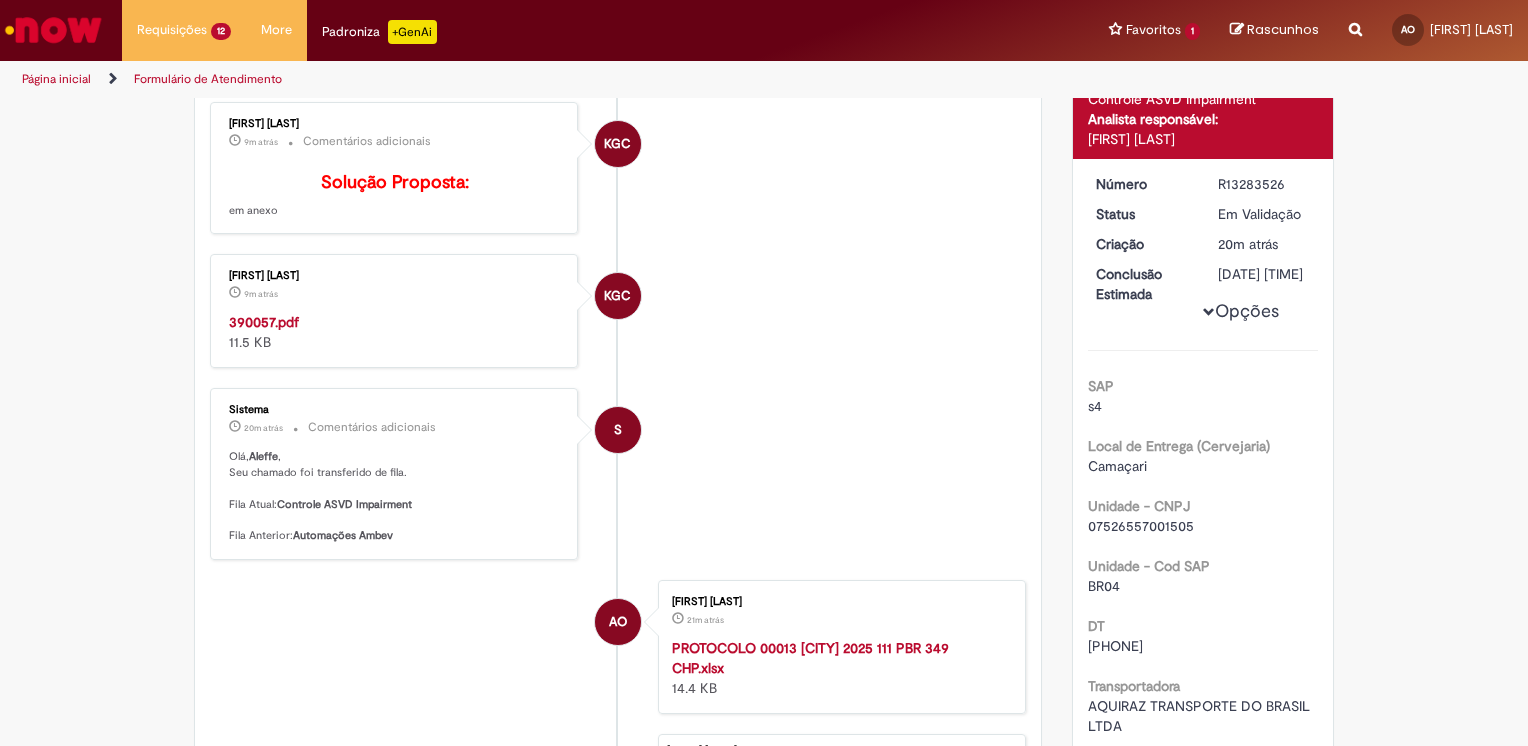 scroll, scrollTop: 0, scrollLeft: 0, axis: both 